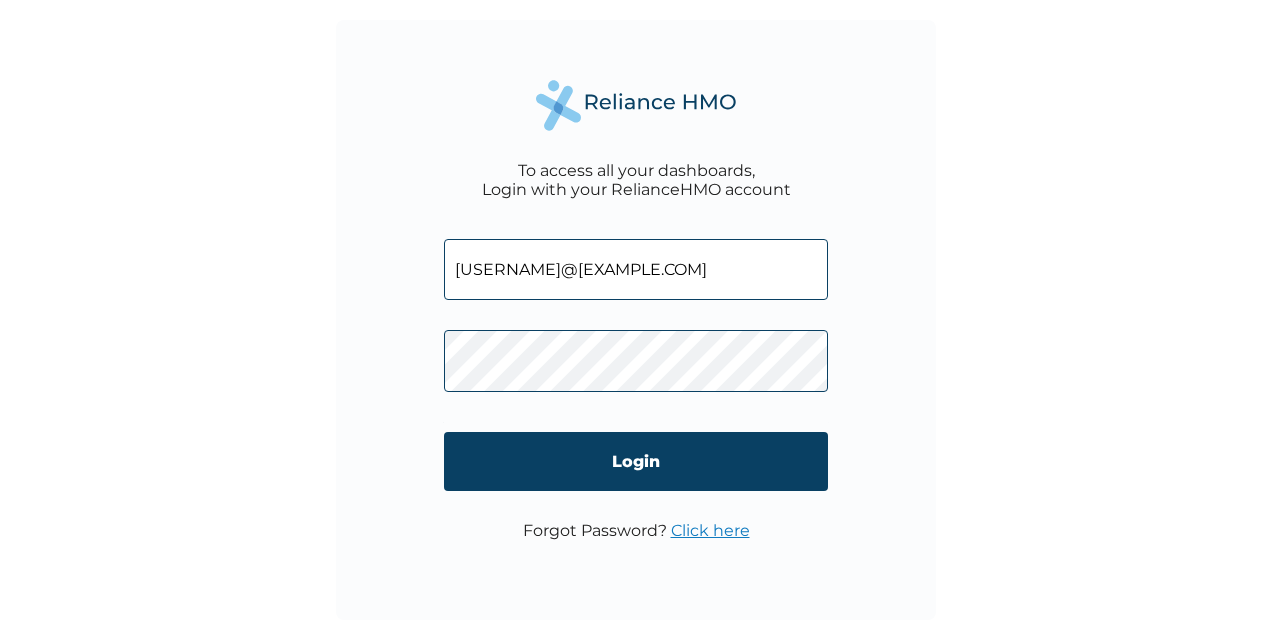 scroll, scrollTop: 0, scrollLeft: 0, axis: both 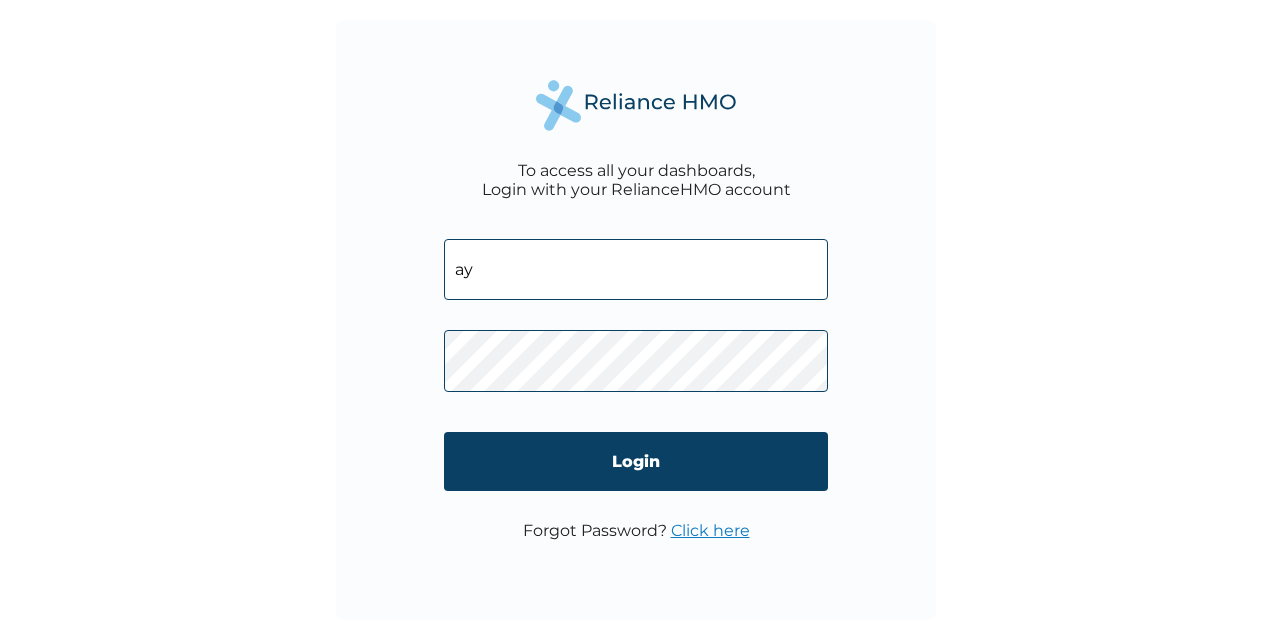 type on "a" 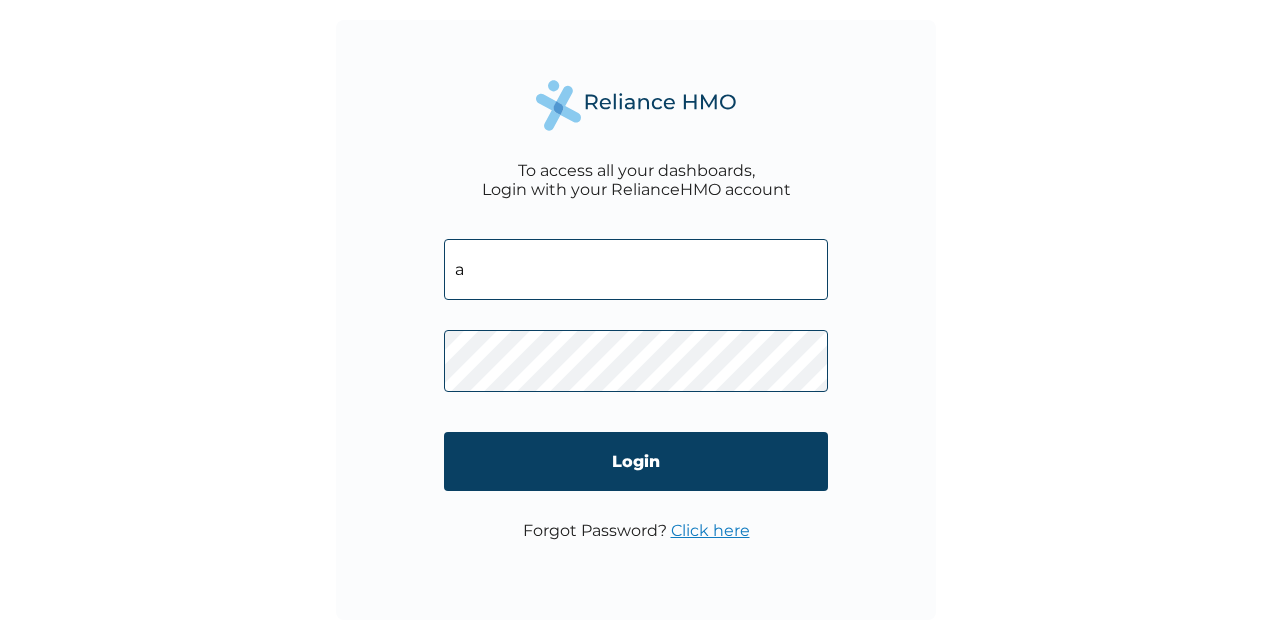 type on "a" 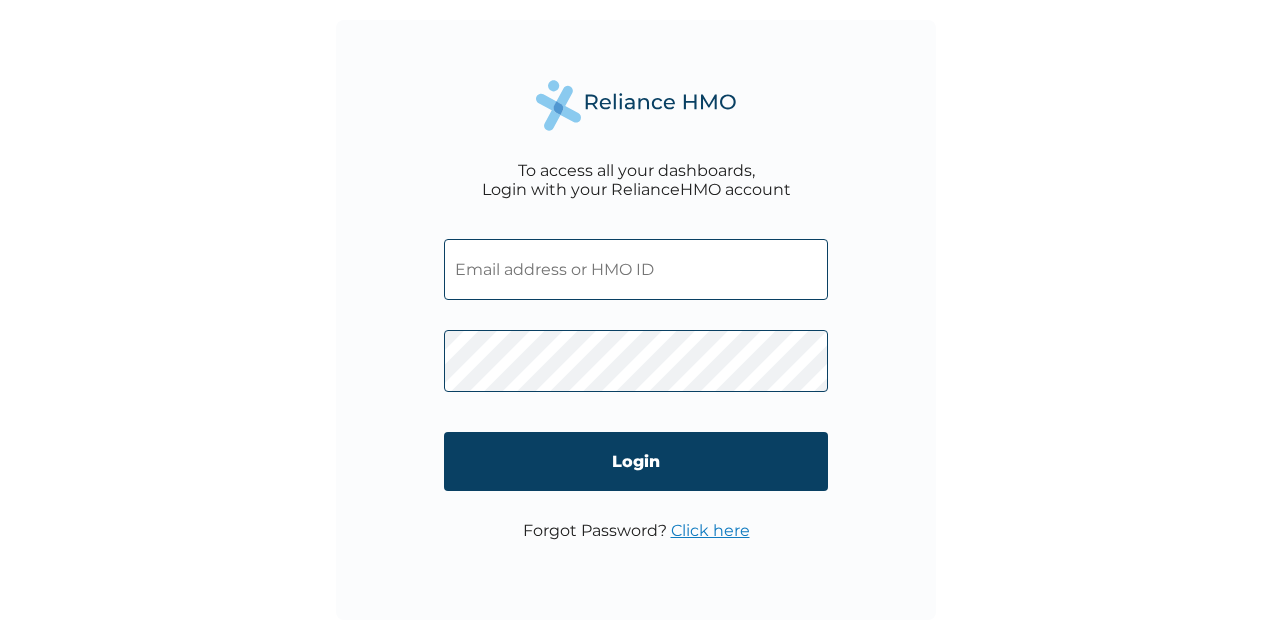 click at bounding box center (636, 269) 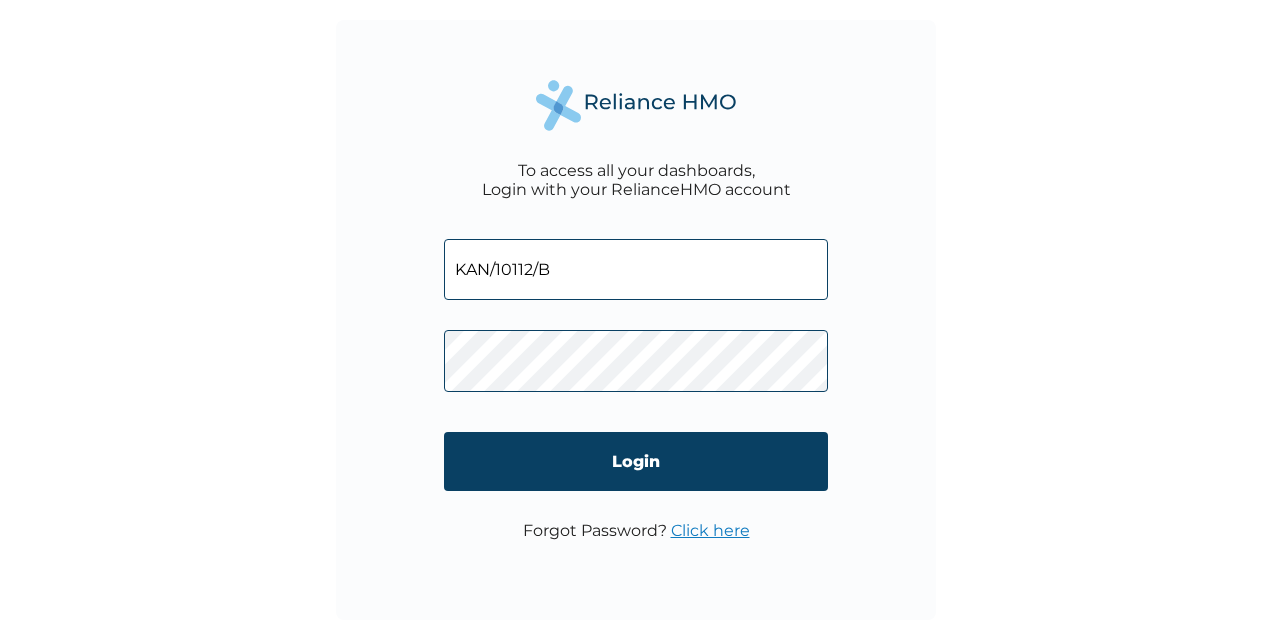 type on "KAN/10112/B" 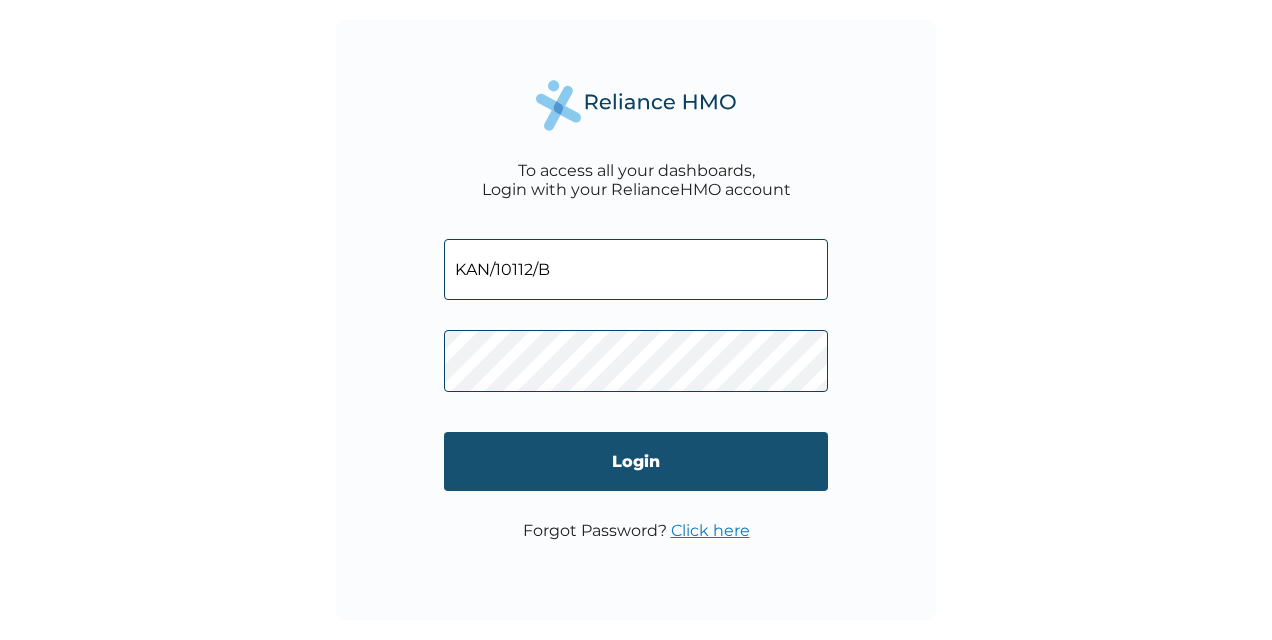 click on "Login" at bounding box center (636, 461) 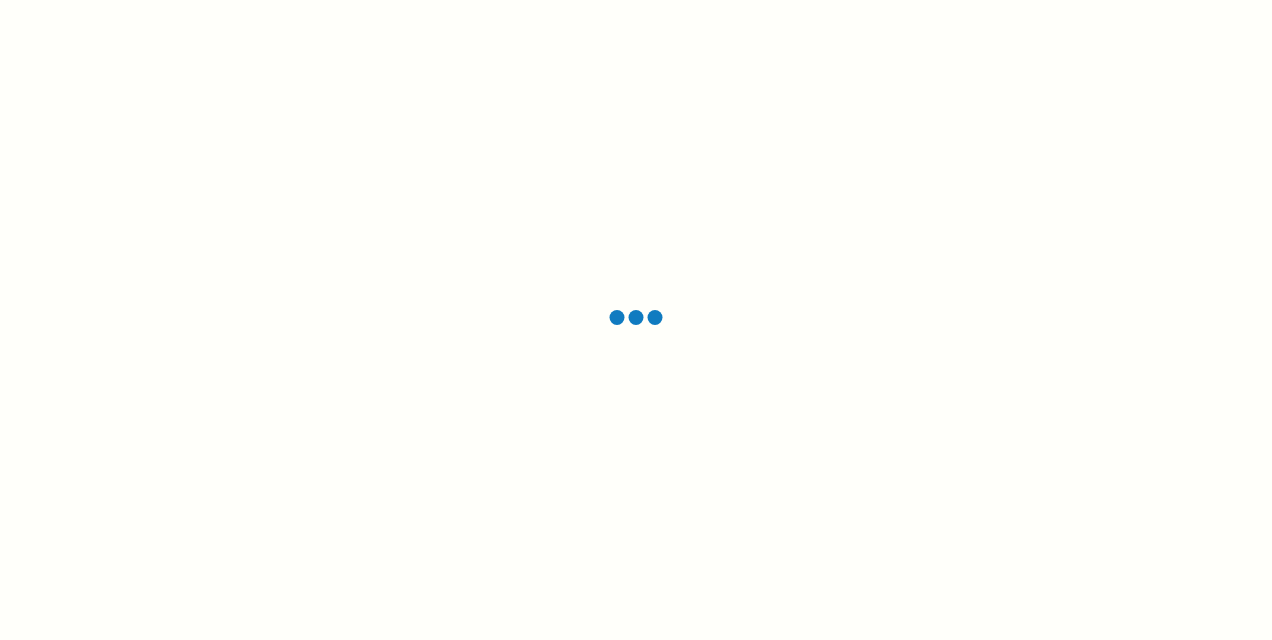 scroll, scrollTop: 0, scrollLeft: 0, axis: both 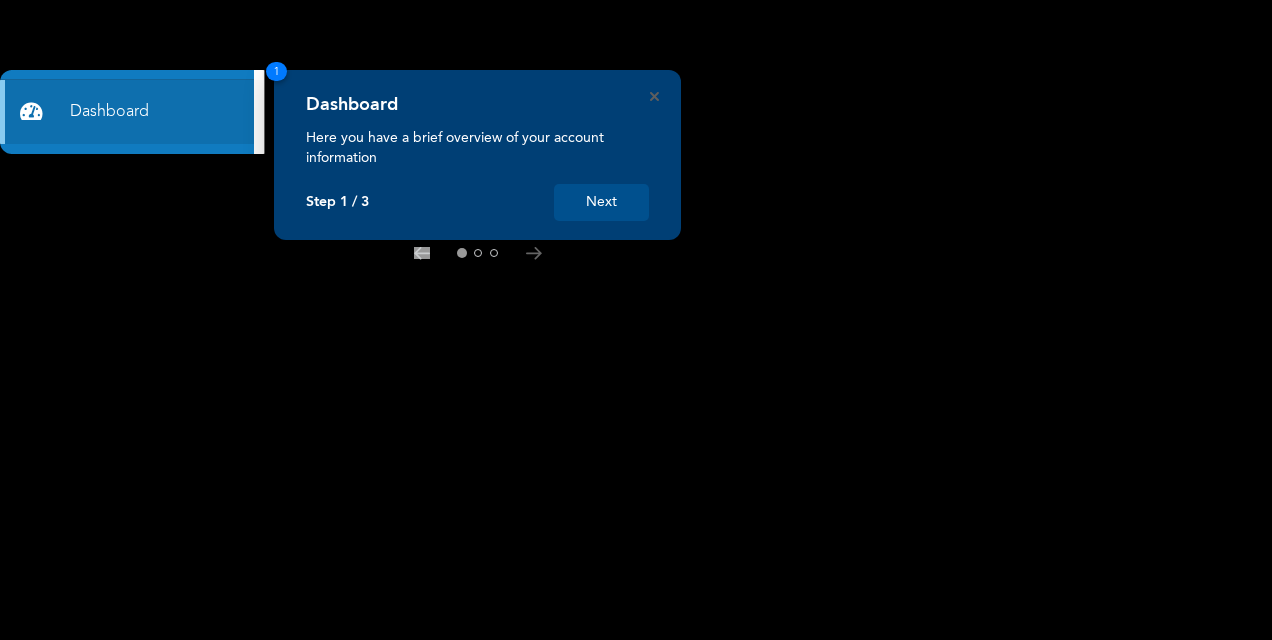 click on "Next" at bounding box center (601, 202) 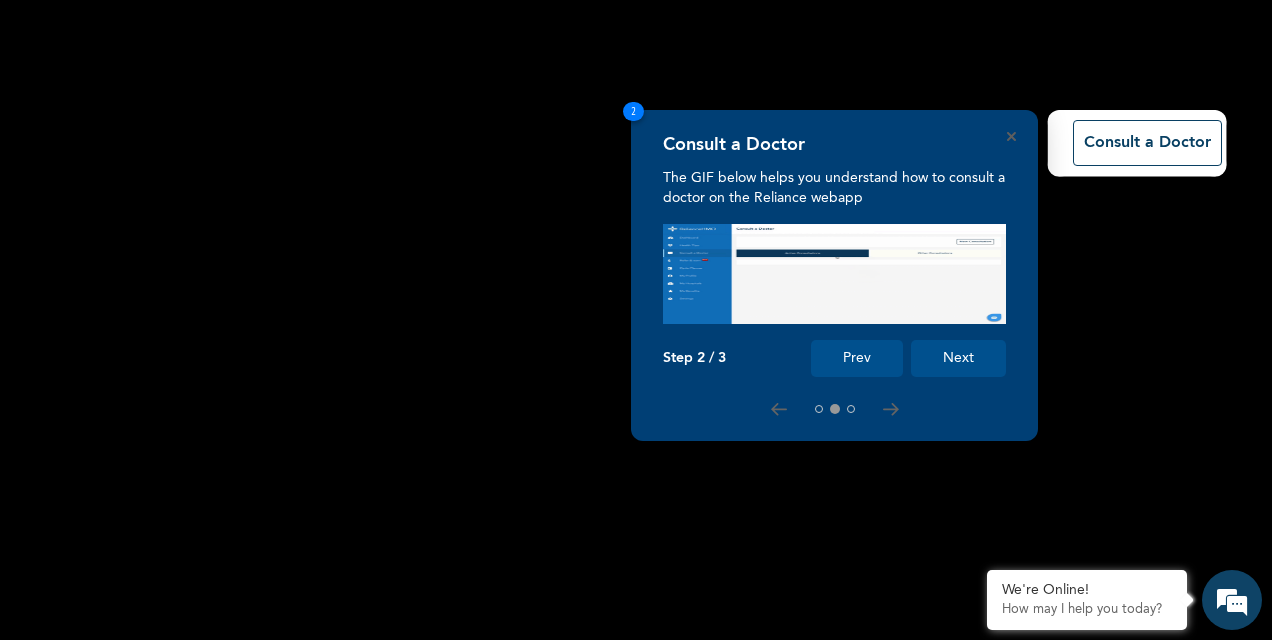 click on "Next" at bounding box center (958, 358) 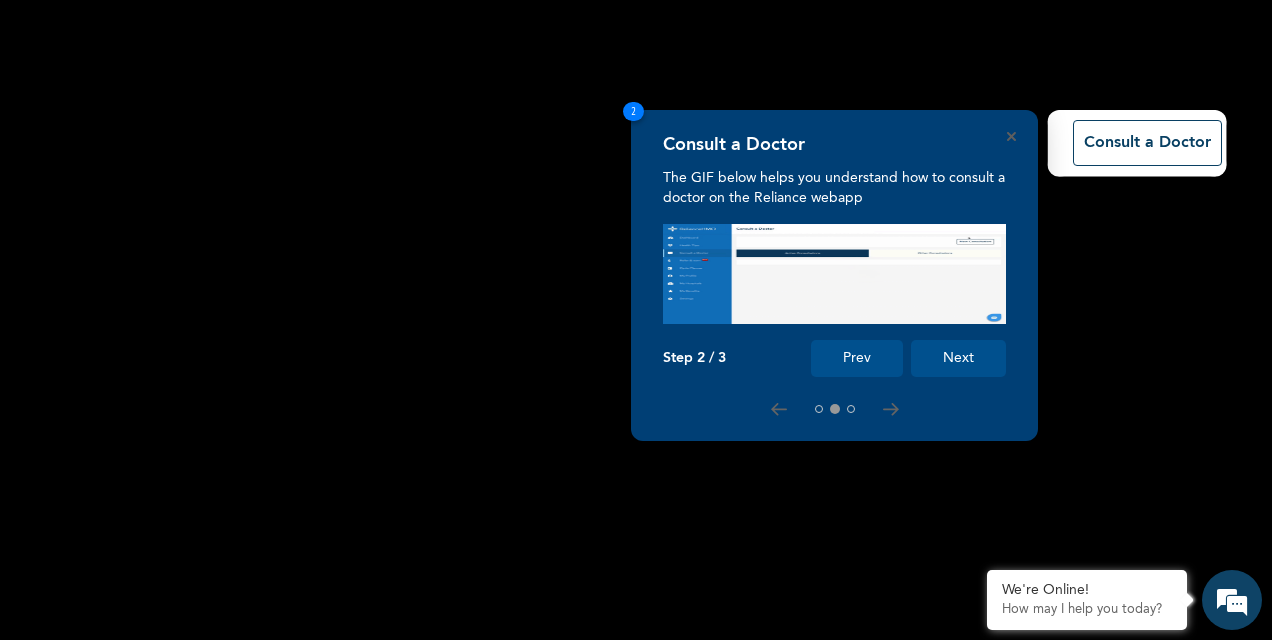 scroll, scrollTop: 134, scrollLeft: 0, axis: vertical 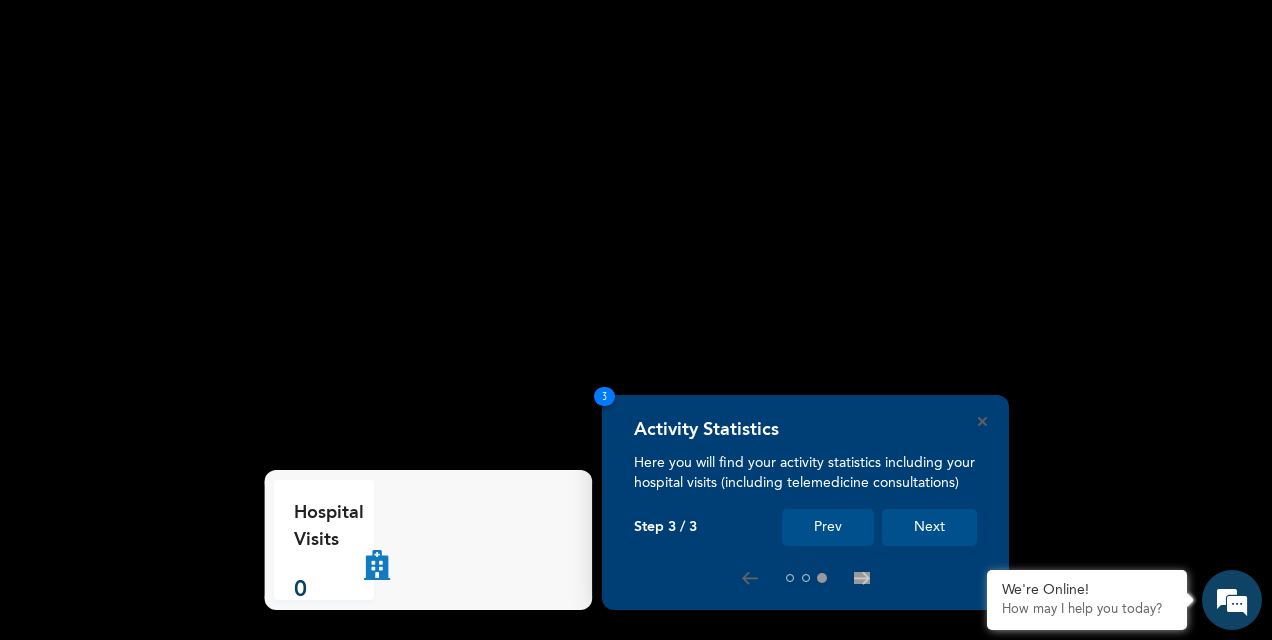 click on "Next" at bounding box center [929, 527] 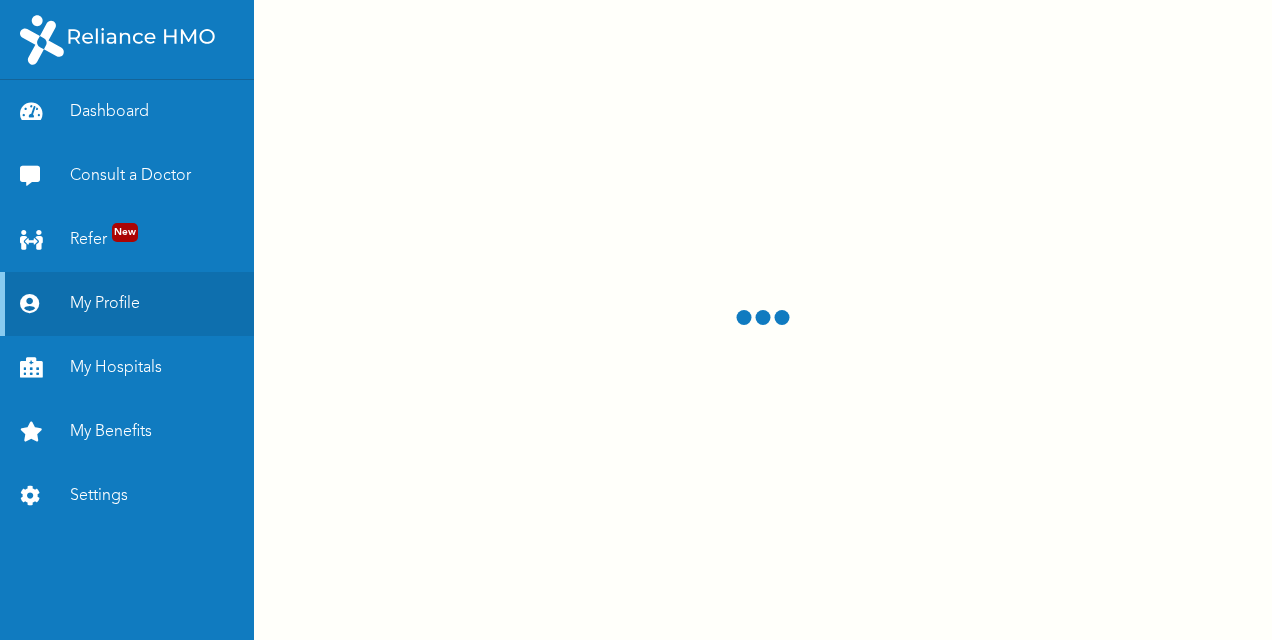 scroll, scrollTop: 0, scrollLeft: 0, axis: both 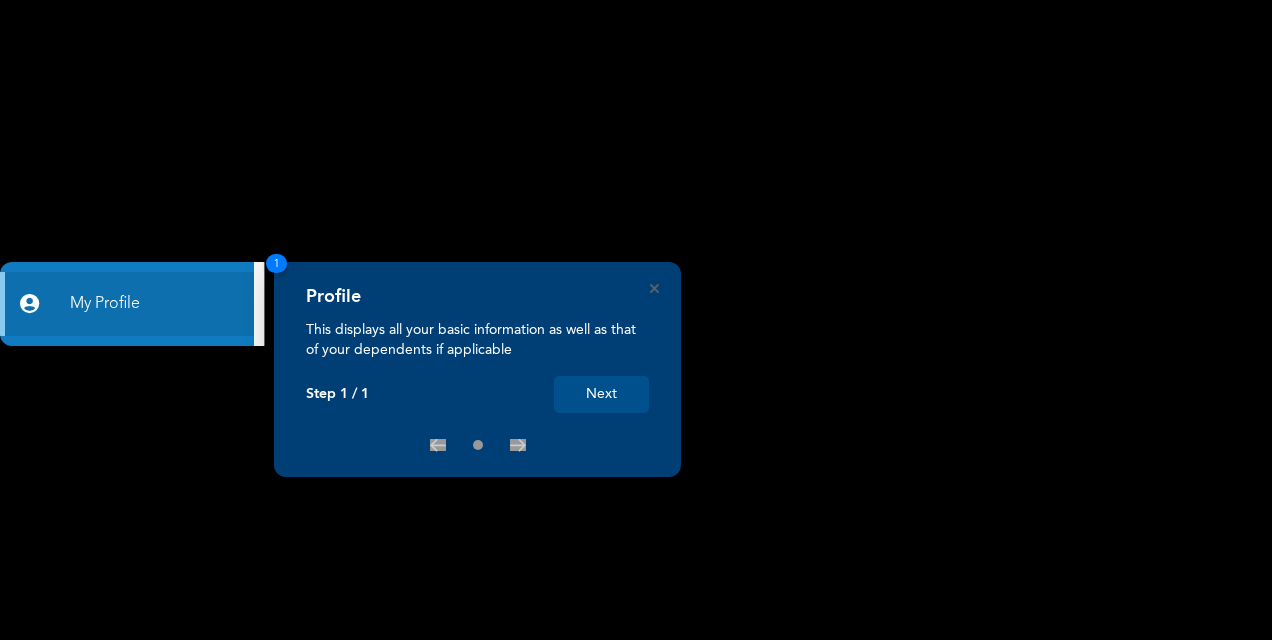 click on "Next" at bounding box center (601, 394) 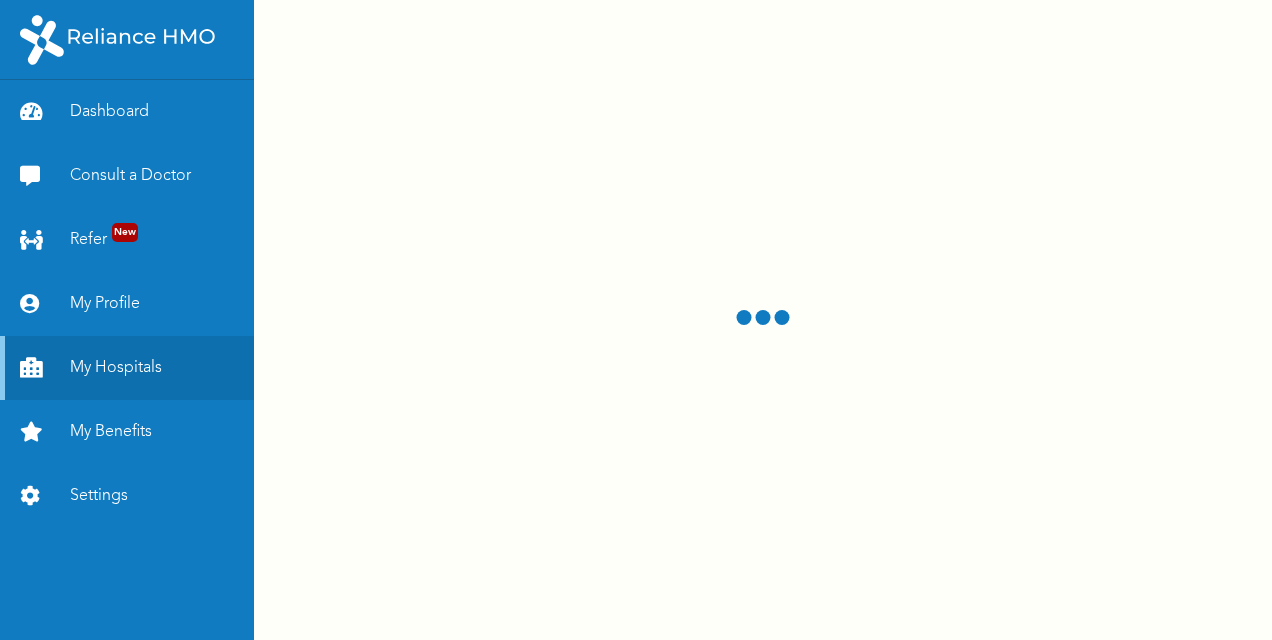 scroll, scrollTop: 0, scrollLeft: 0, axis: both 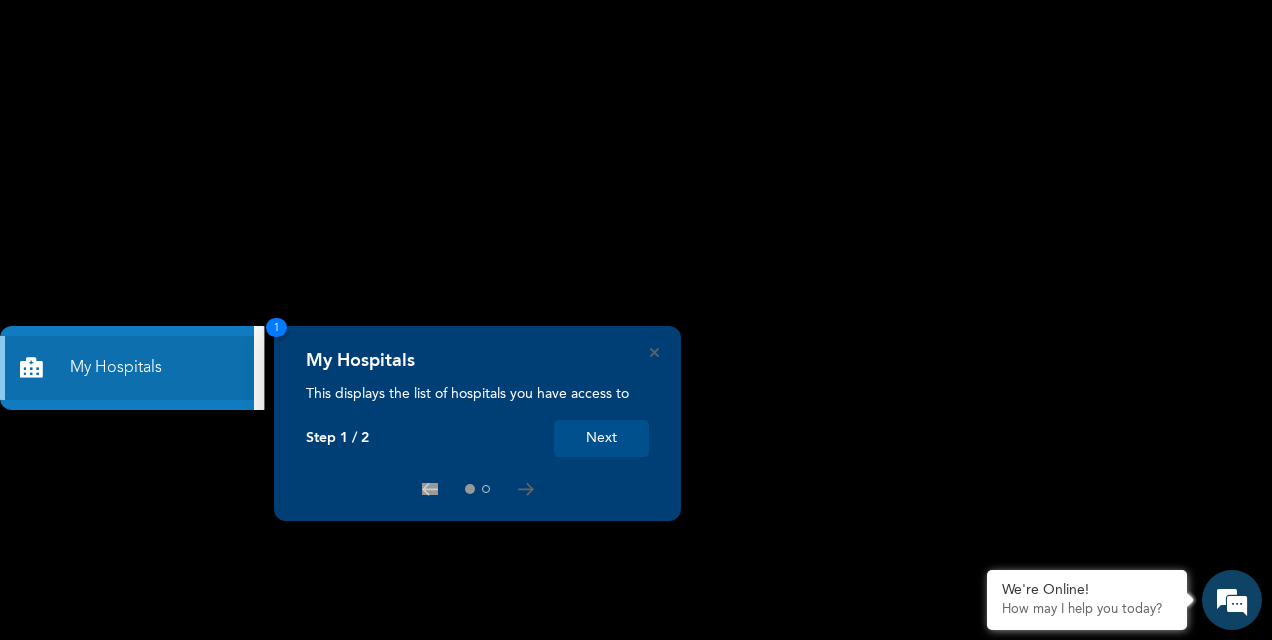 click on "Next" at bounding box center (601, 438) 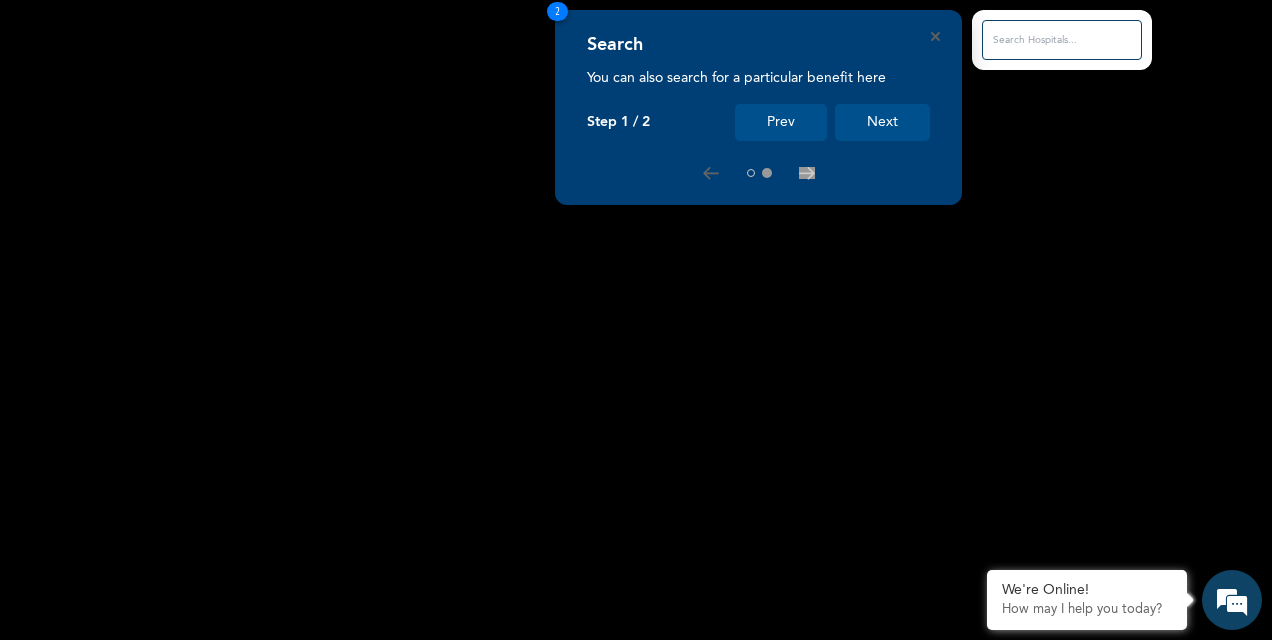 scroll, scrollTop: 0, scrollLeft: 0, axis: both 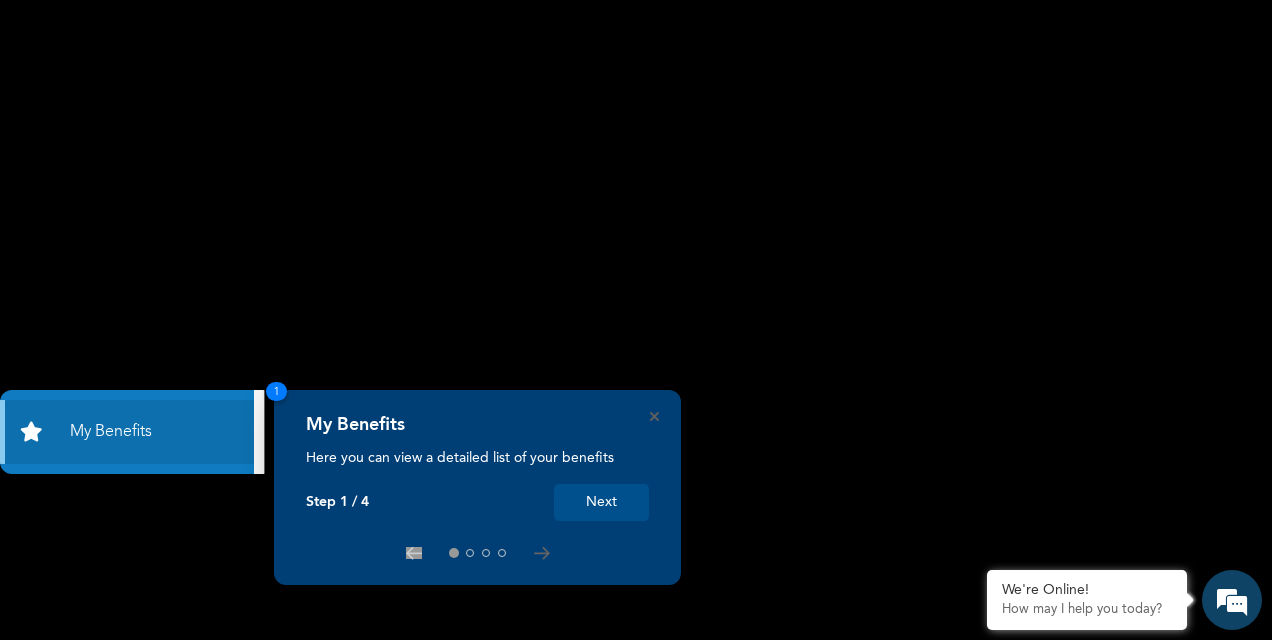 click on "Next" at bounding box center (601, 502) 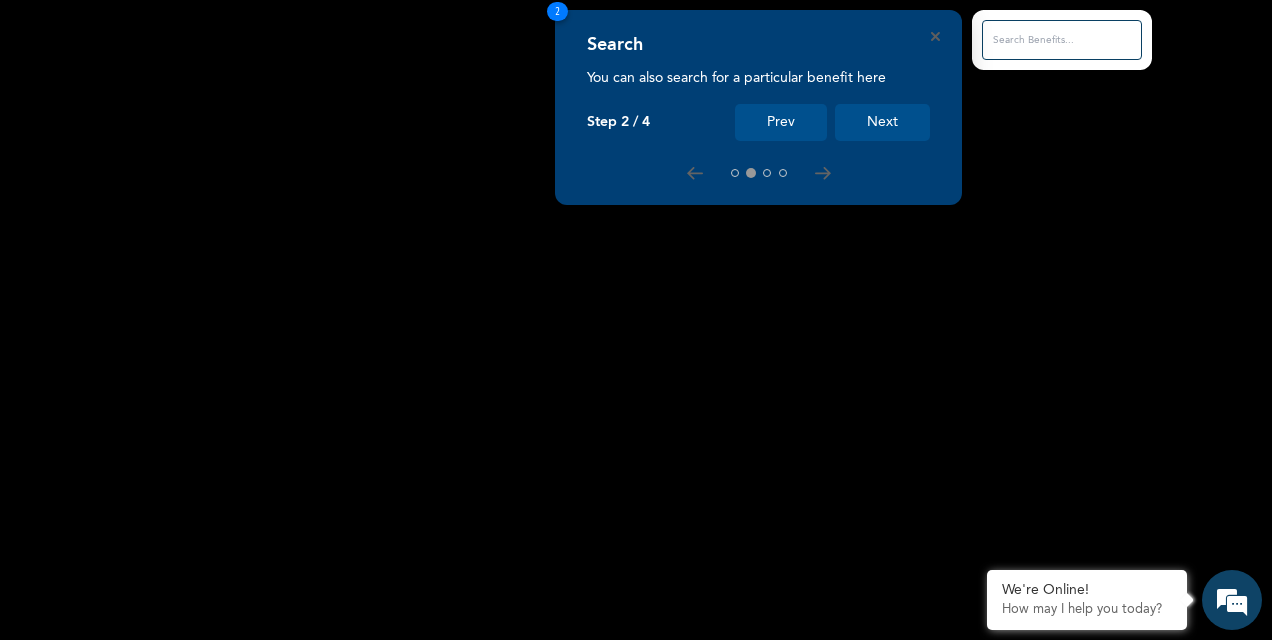 click on "Next" at bounding box center (882, 122) 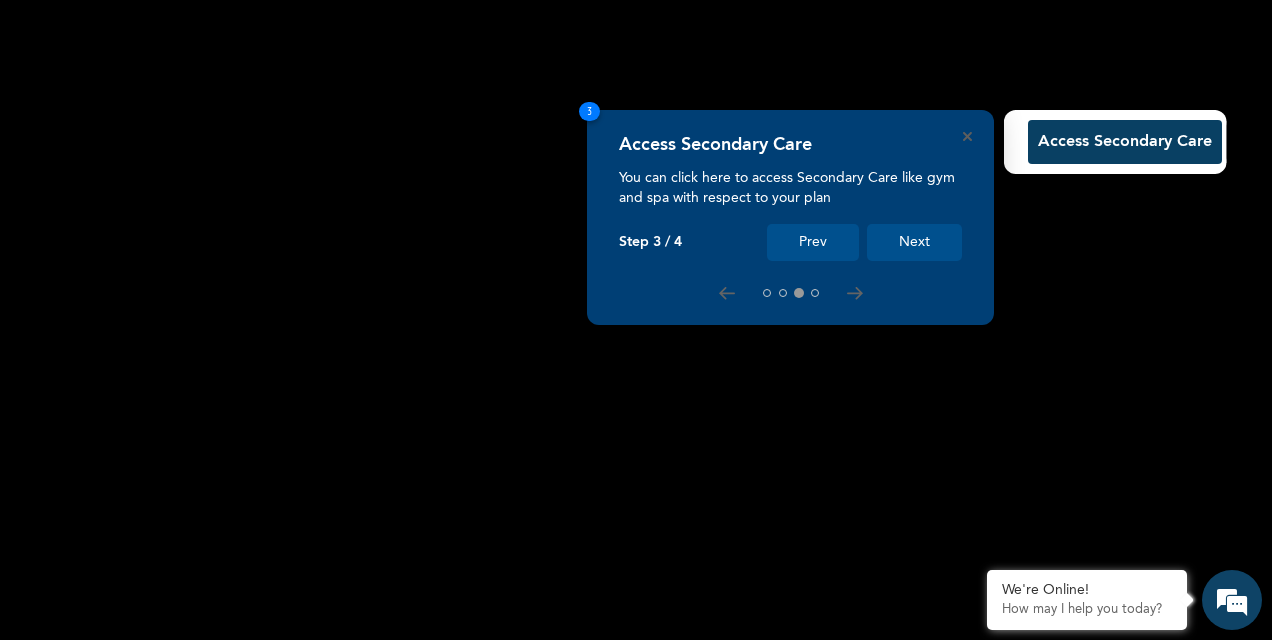 click on "Access Secondary Care You can click here to access Secondary Care like gym and spa with respect to your plan Step 3 / 4 Prev Next 3" at bounding box center (790, 217) 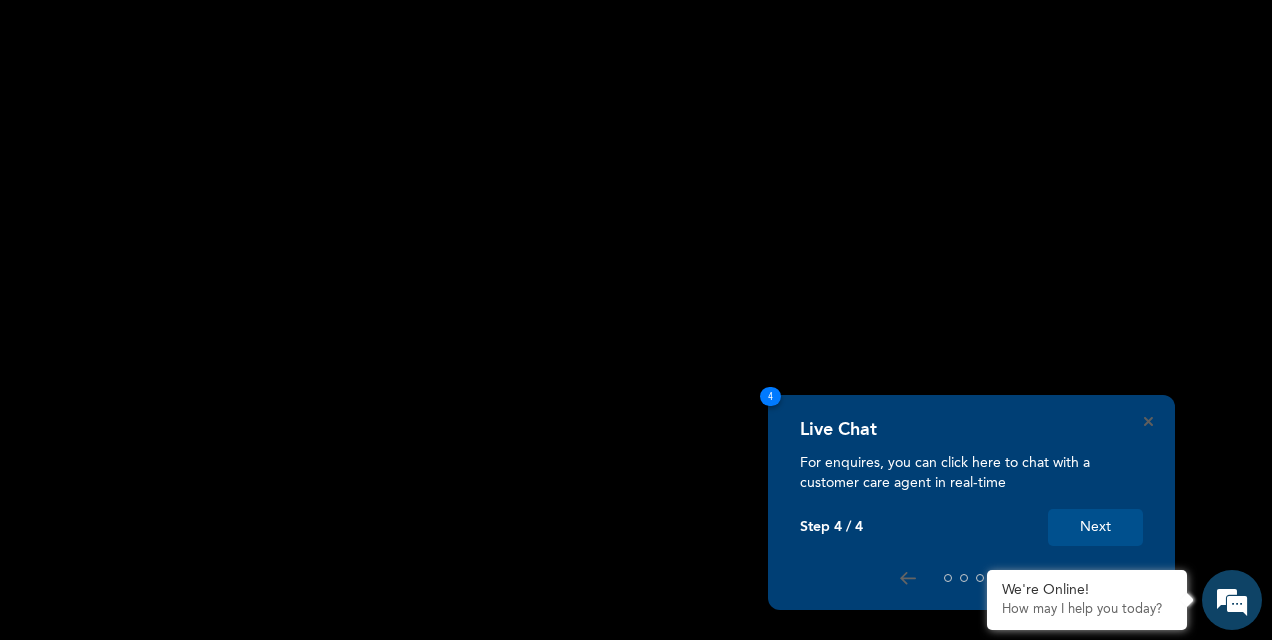 scroll, scrollTop: 0, scrollLeft: 0, axis: both 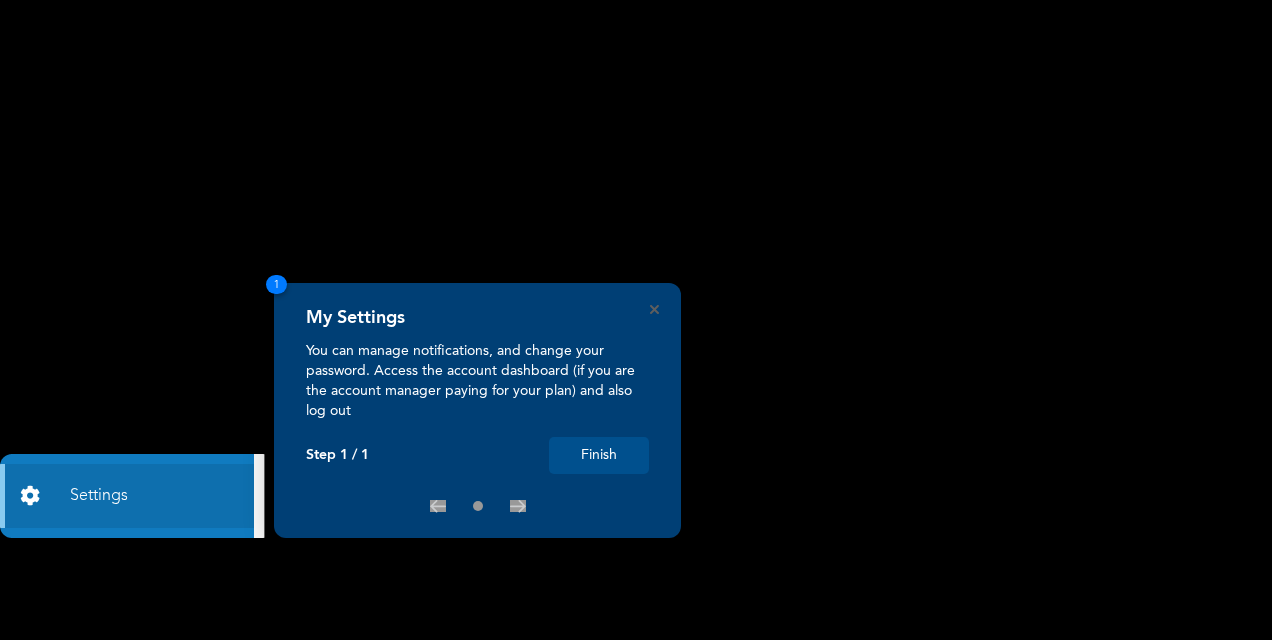 click on "Finish" at bounding box center [599, 455] 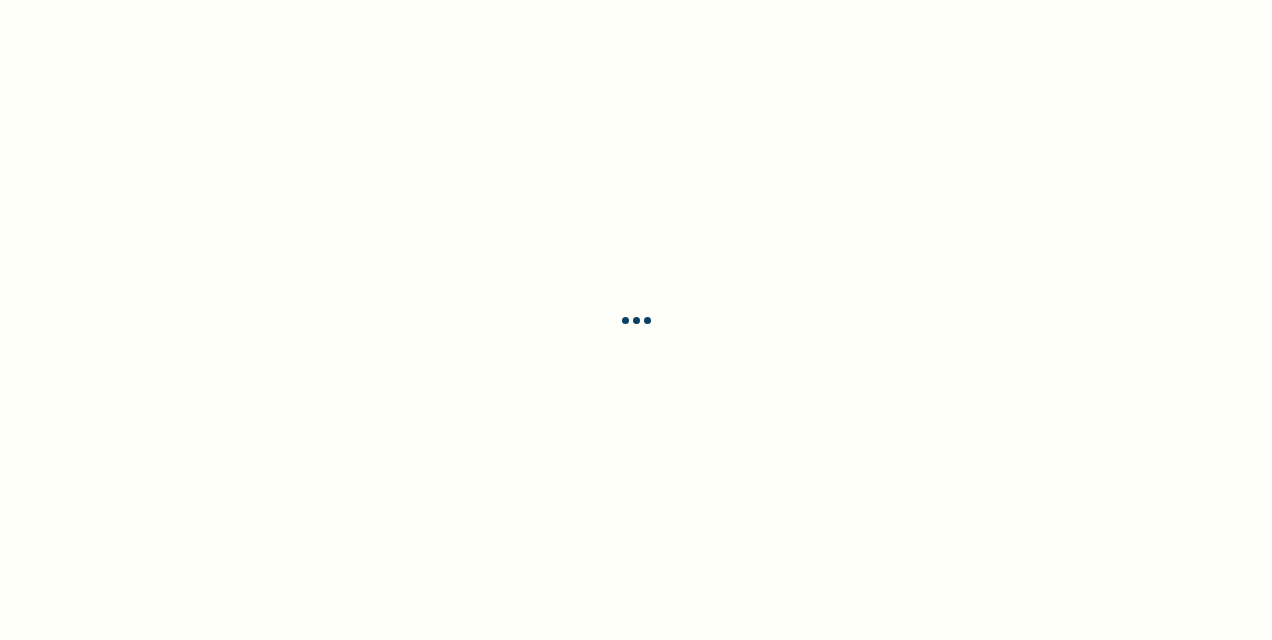 scroll, scrollTop: 0, scrollLeft: 0, axis: both 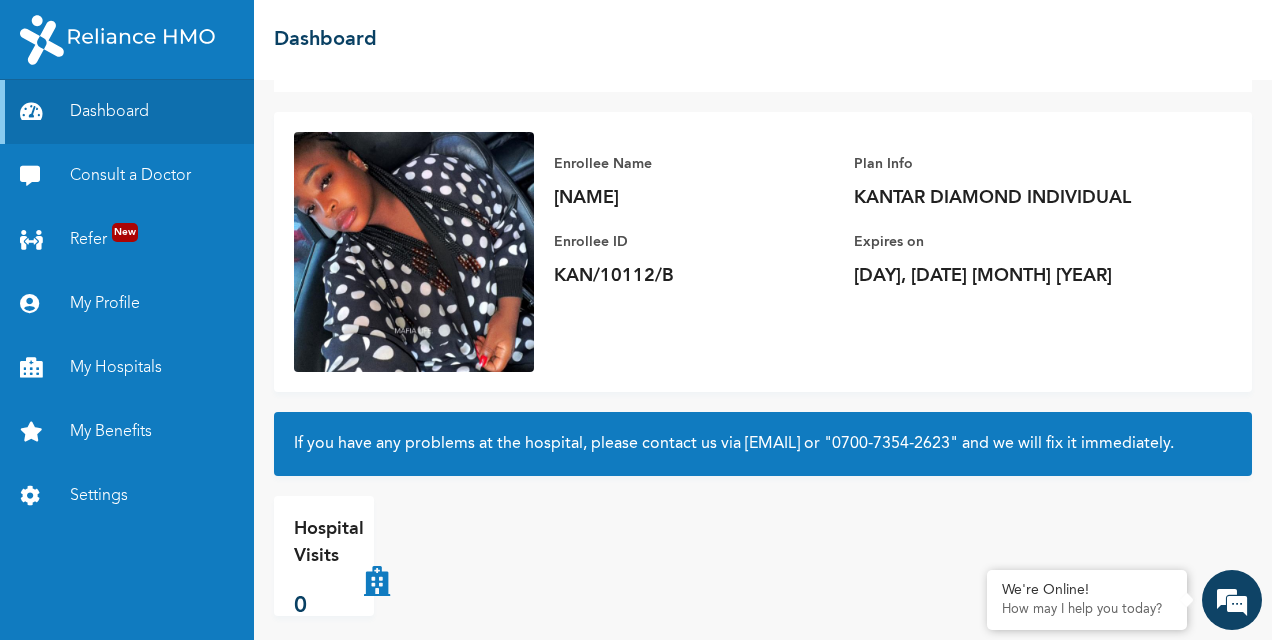 click on "Hospital Visits 0" at bounding box center [763, 556] 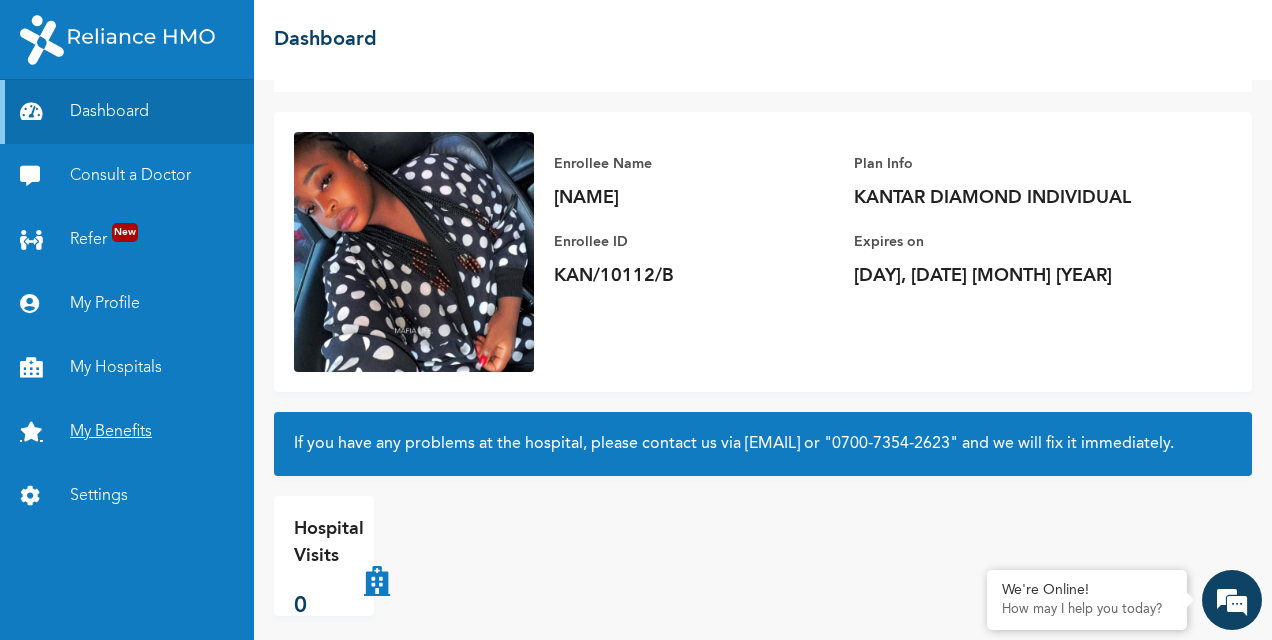click on "My Benefits" at bounding box center (127, 432) 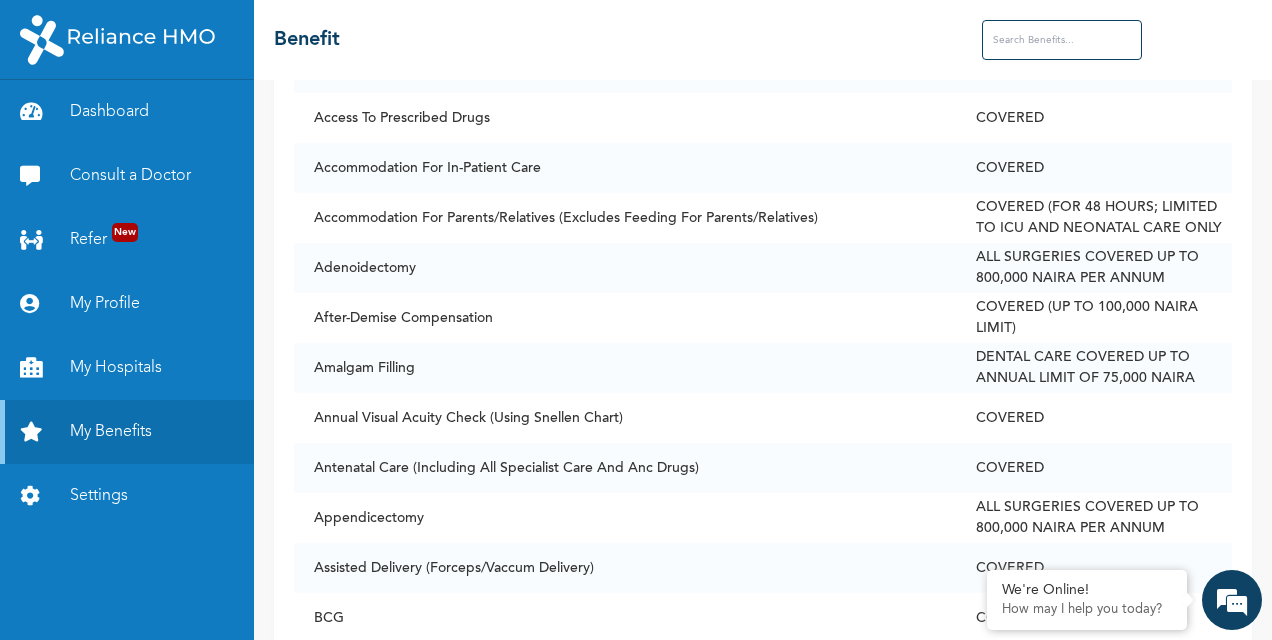 scroll, scrollTop: 0, scrollLeft: 0, axis: both 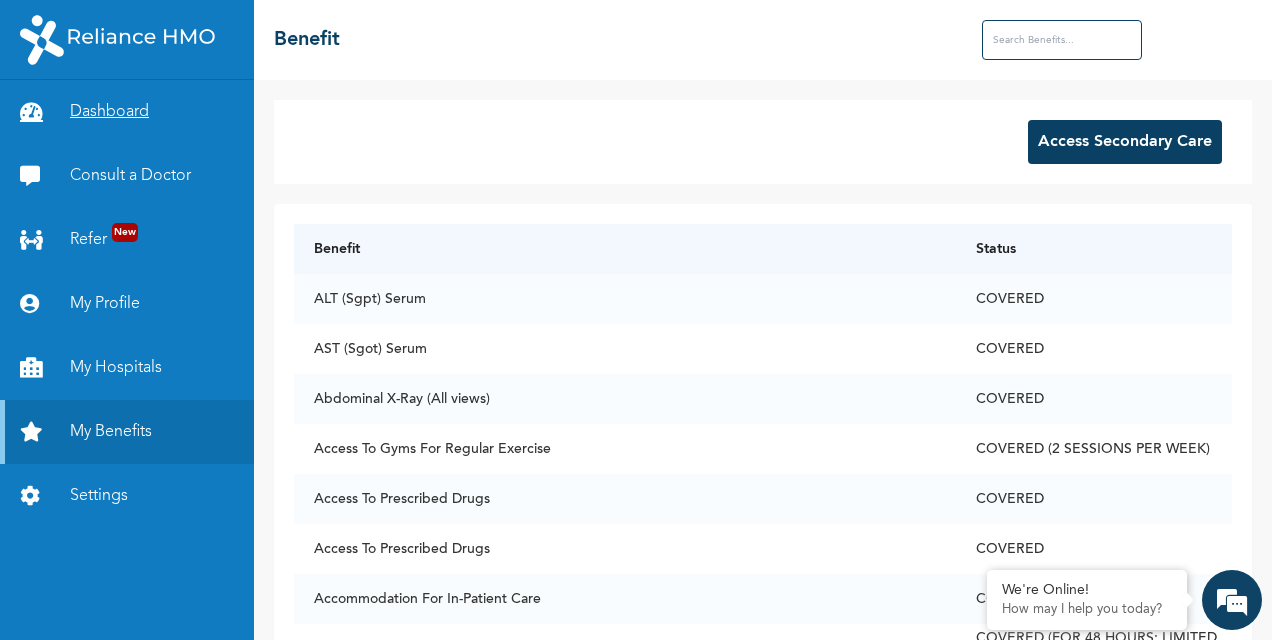 click on "Dashboard" at bounding box center [127, 112] 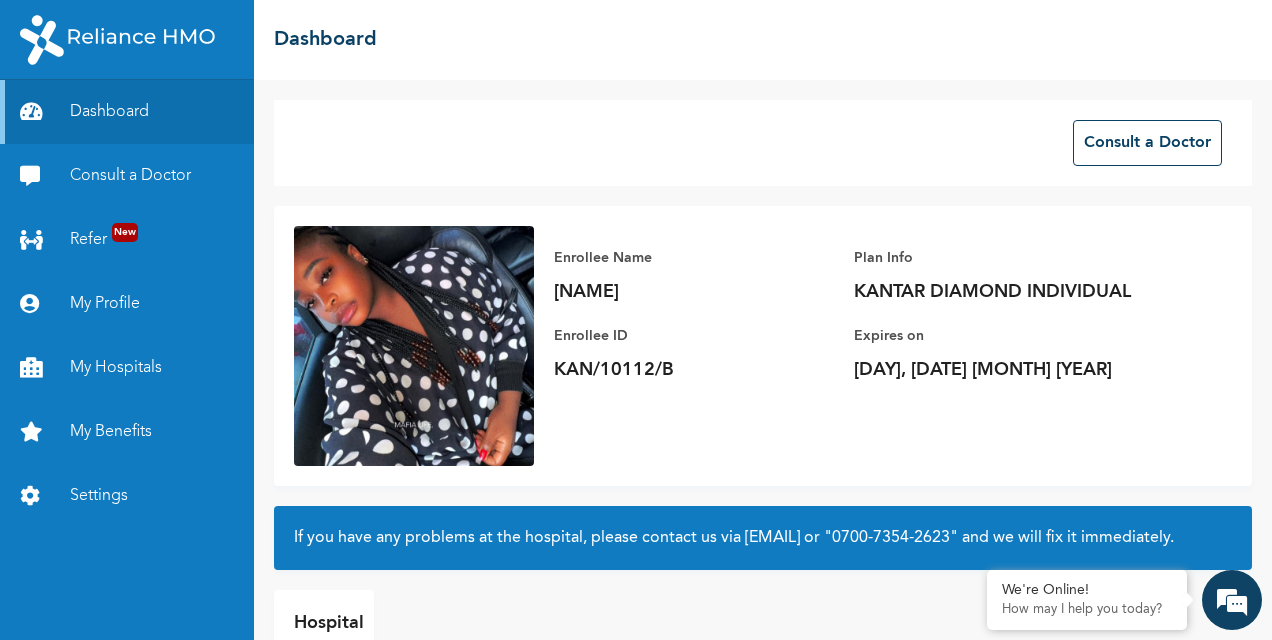 scroll, scrollTop: 134, scrollLeft: 0, axis: vertical 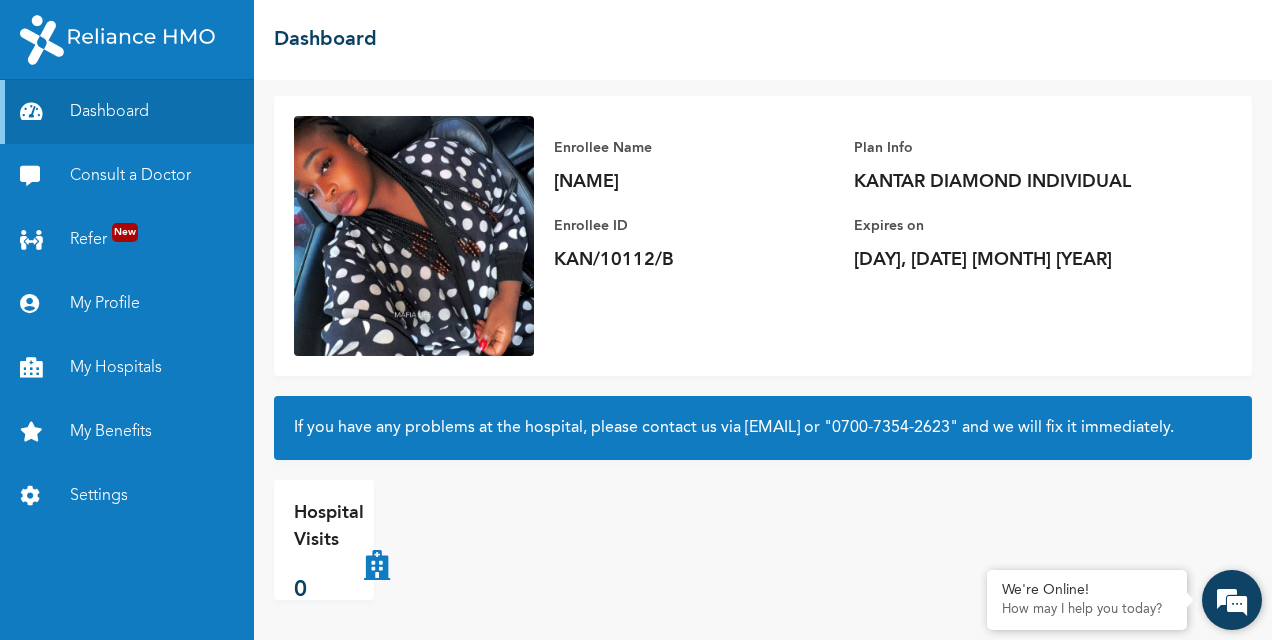 click at bounding box center (1232, 600) 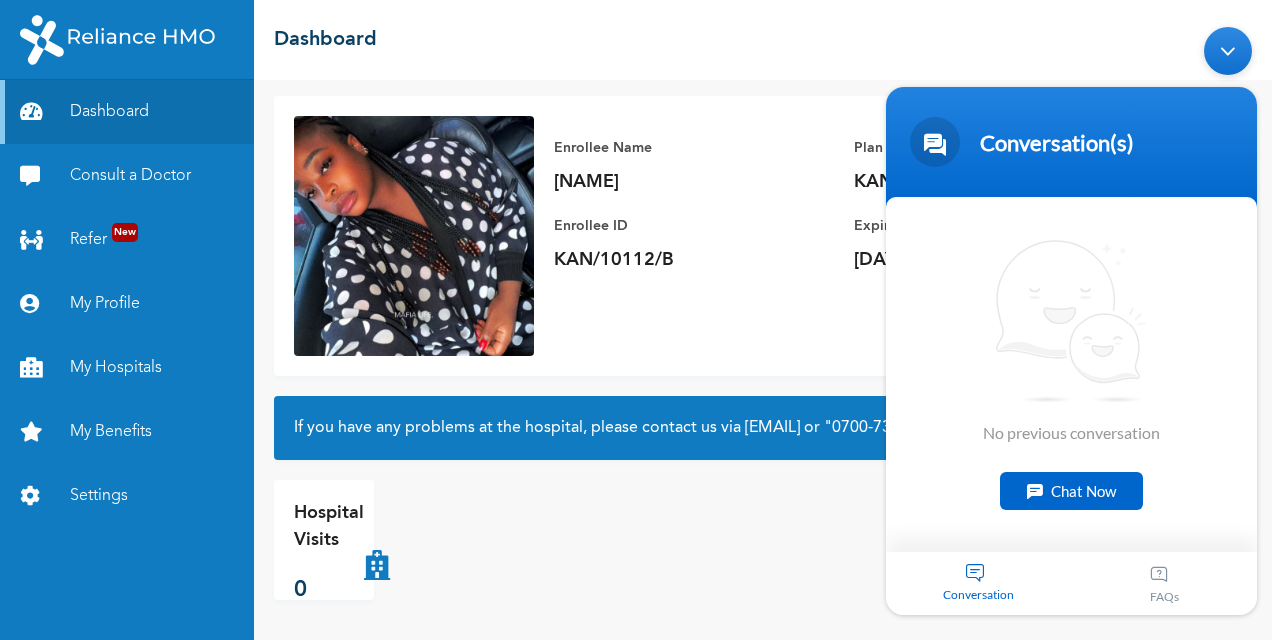 click on "Conversation(s) We're online! No previous conversation Chat Now   Conversation FAQs" at bounding box center [1071, 351] 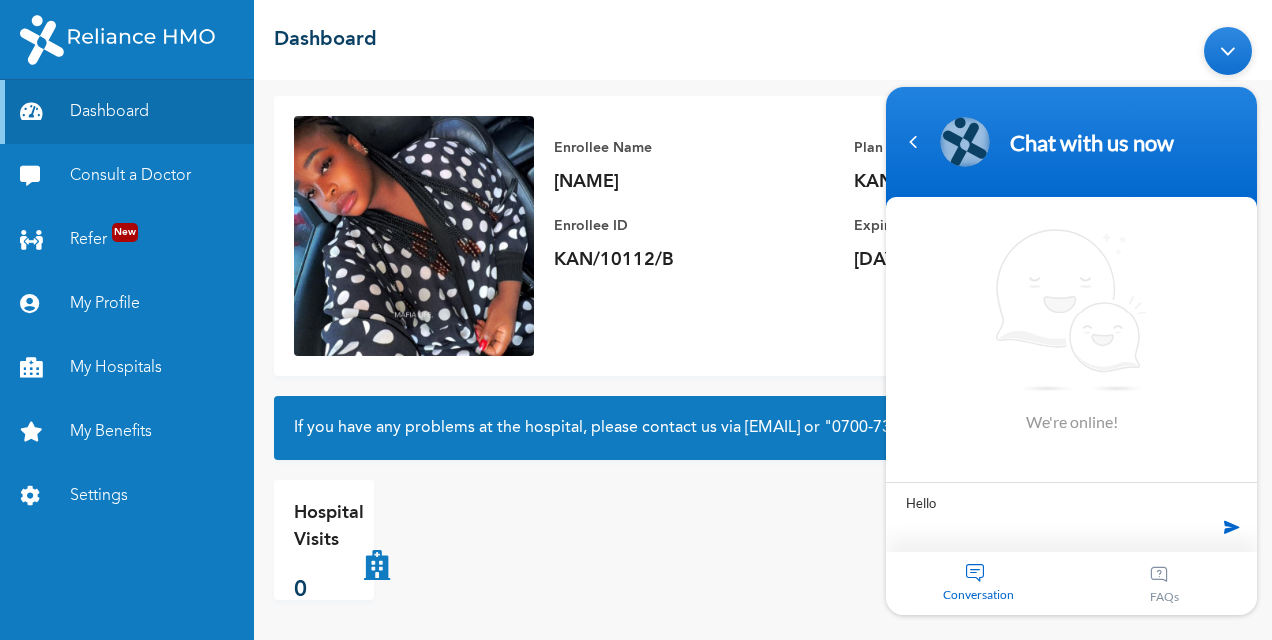 type on "Hello" 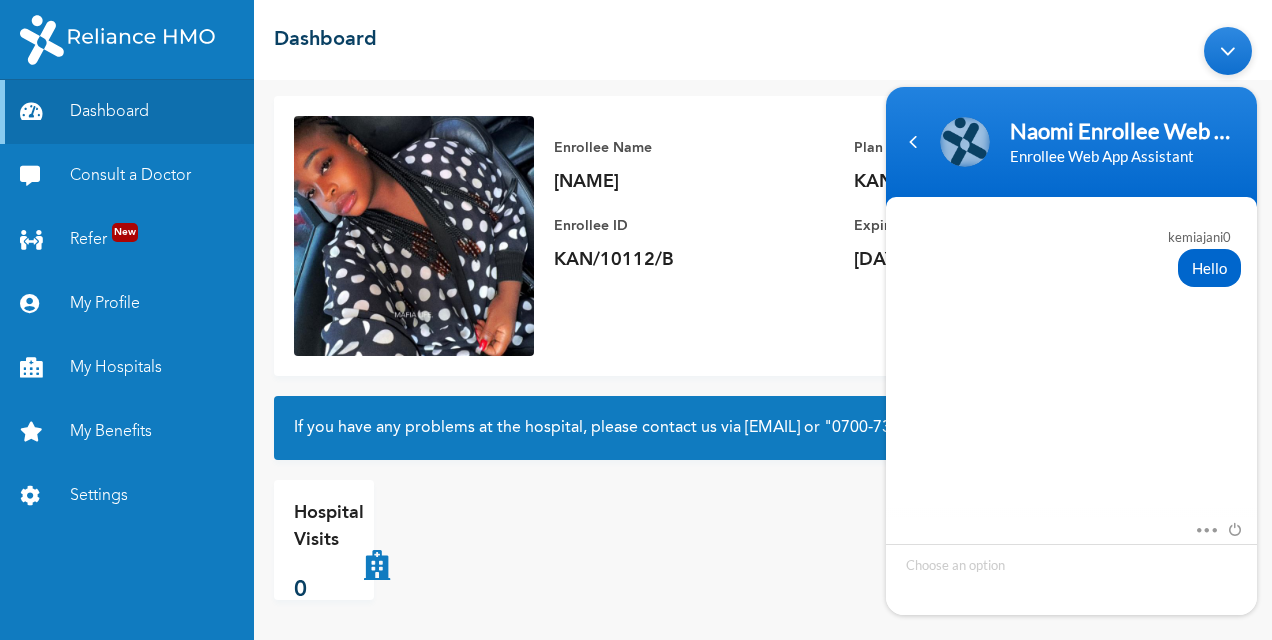 scroll, scrollTop: 314, scrollLeft: 0, axis: vertical 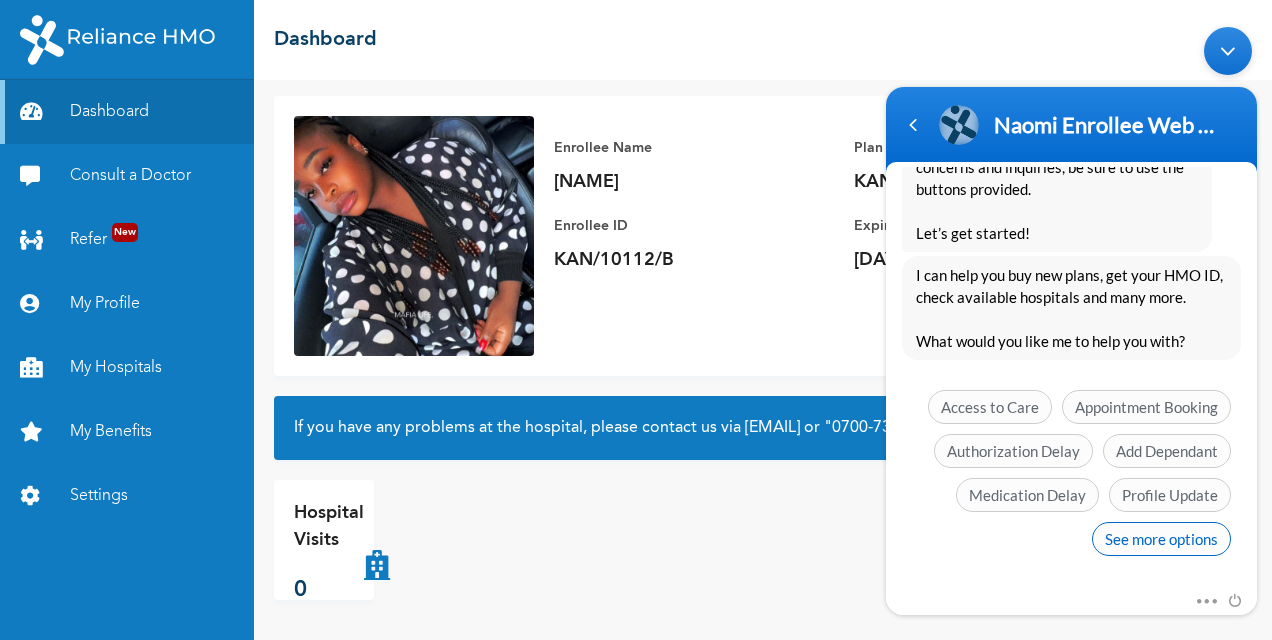 click on "See more options" at bounding box center (1161, 539) 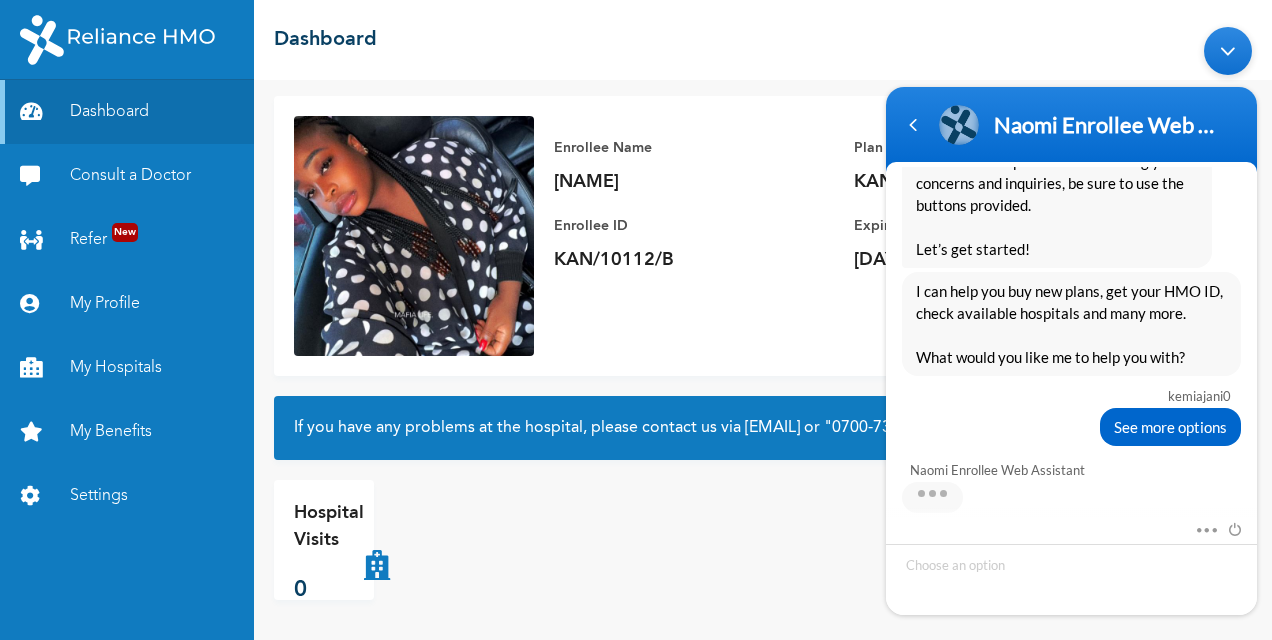 scroll, scrollTop: 634, scrollLeft: 0, axis: vertical 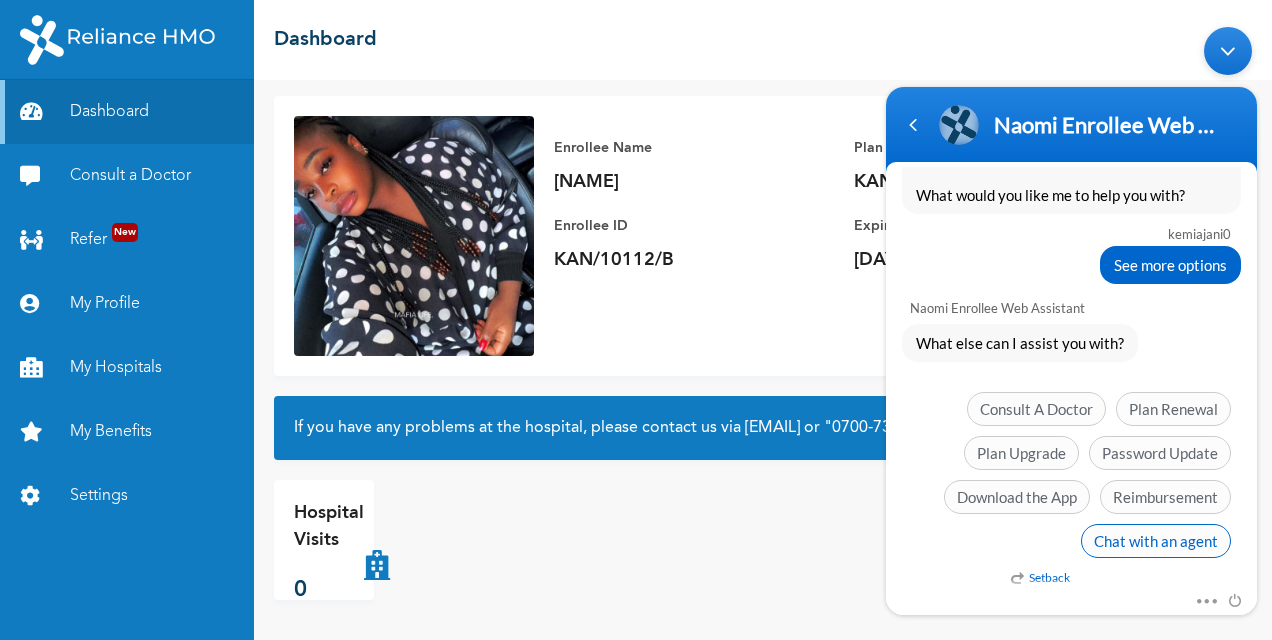 click on "Chat with an agent" at bounding box center [1156, 541] 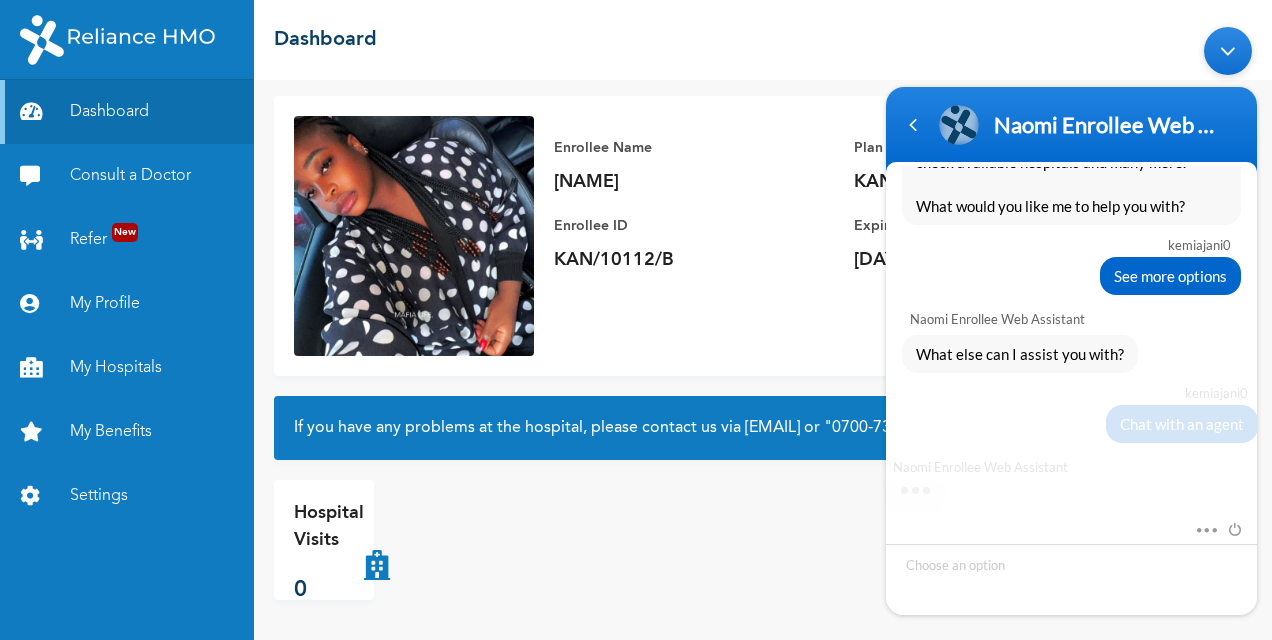 scroll, scrollTop: 618, scrollLeft: 0, axis: vertical 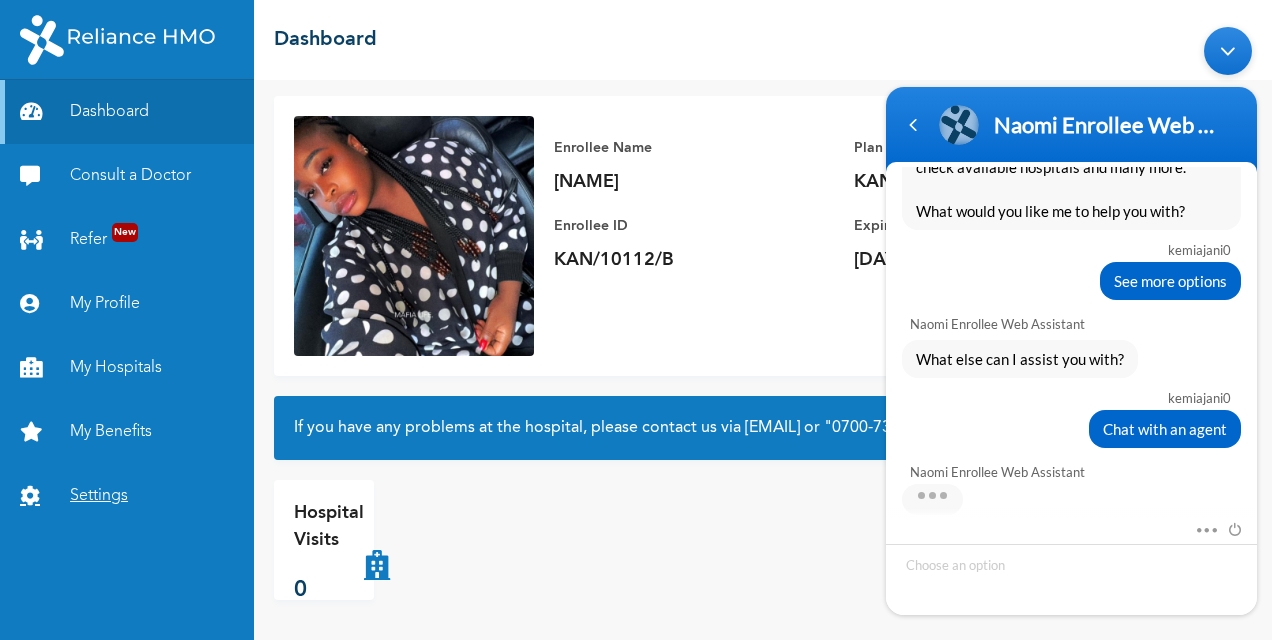 click on "Settings" at bounding box center [127, 496] 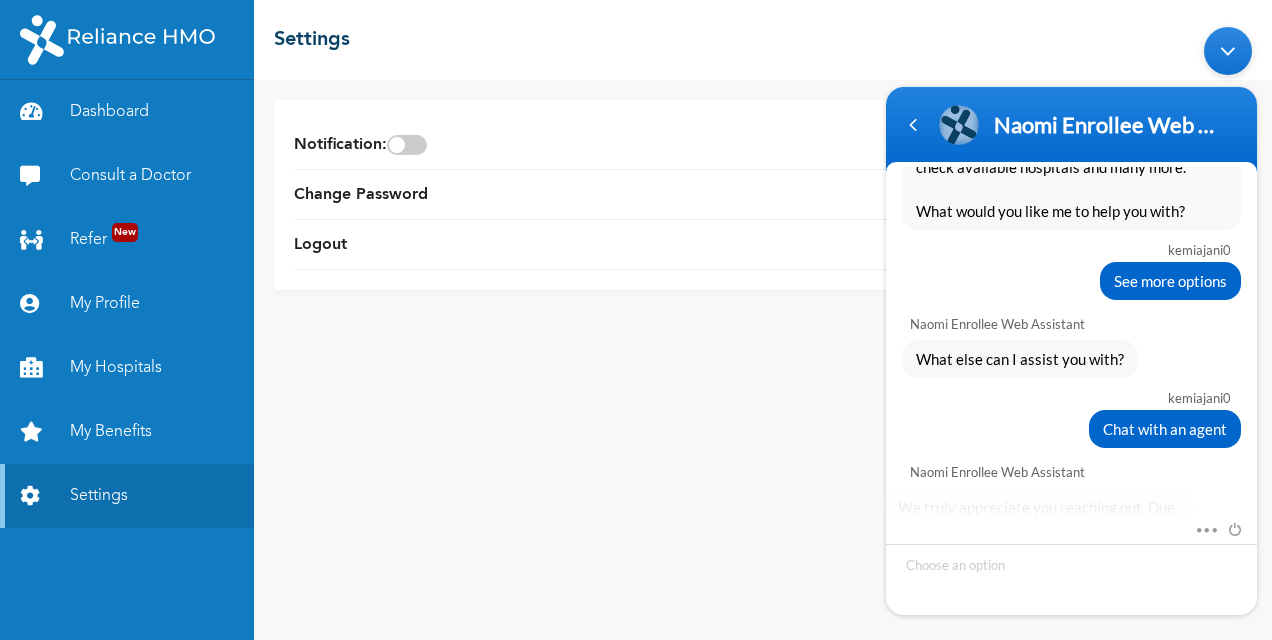 scroll, scrollTop: 922, scrollLeft: 0, axis: vertical 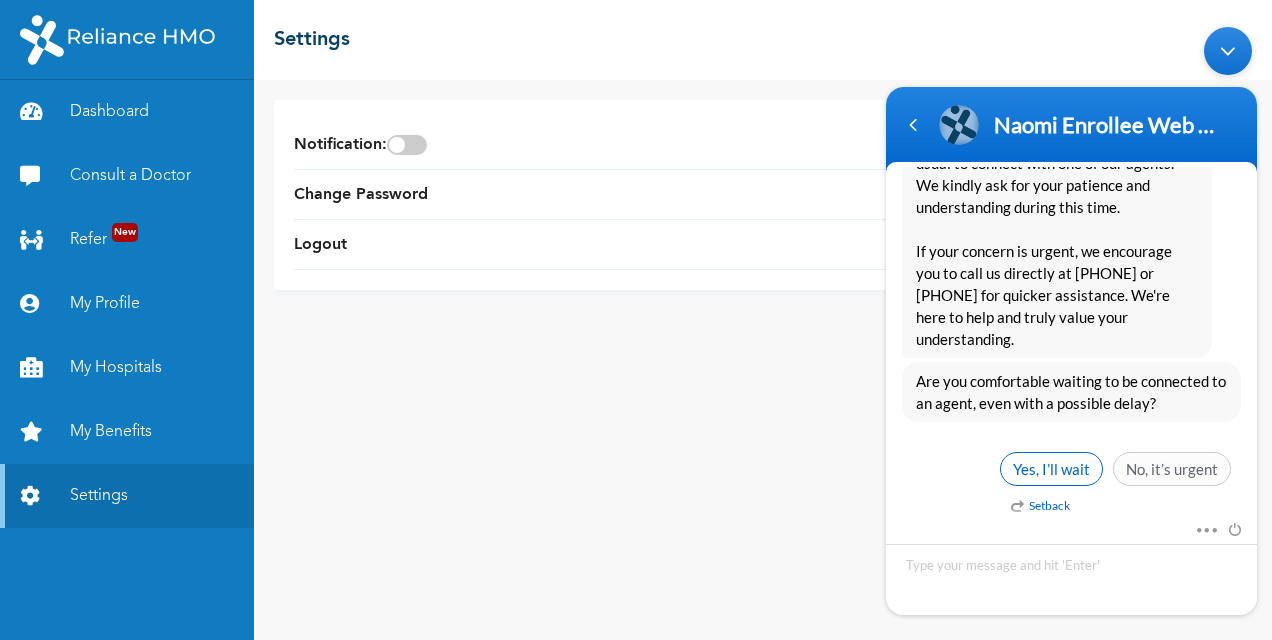 click on "Yes, I’ll wait" at bounding box center [1051, 469] 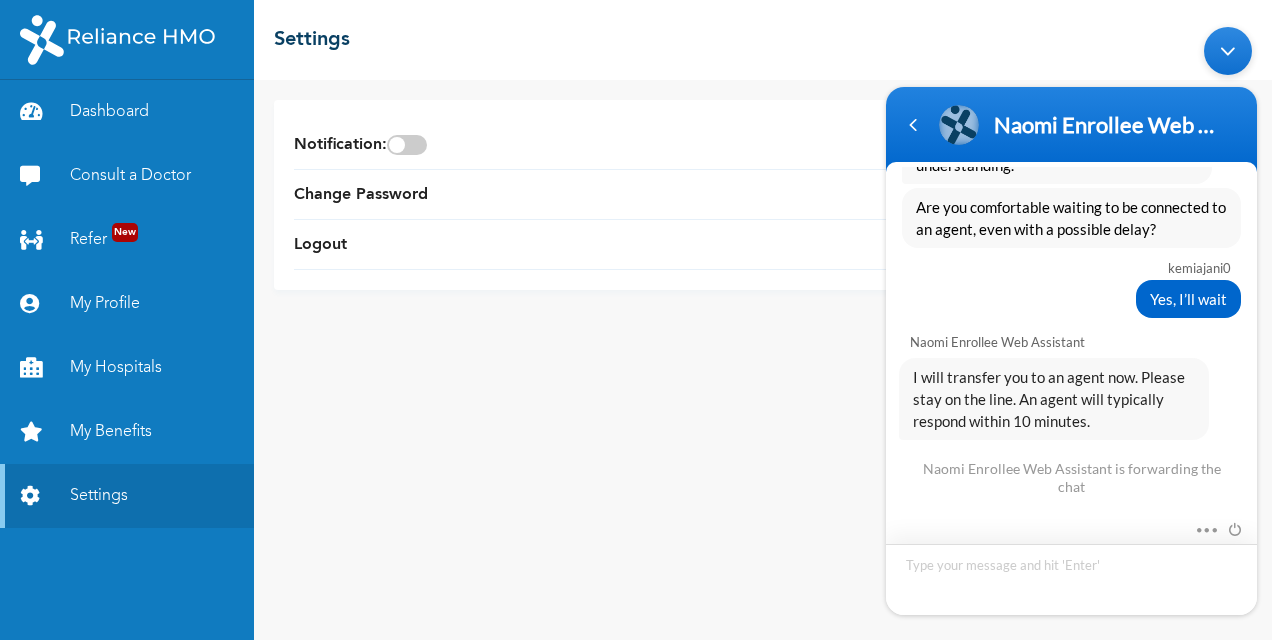 scroll, scrollTop: 1276, scrollLeft: 0, axis: vertical 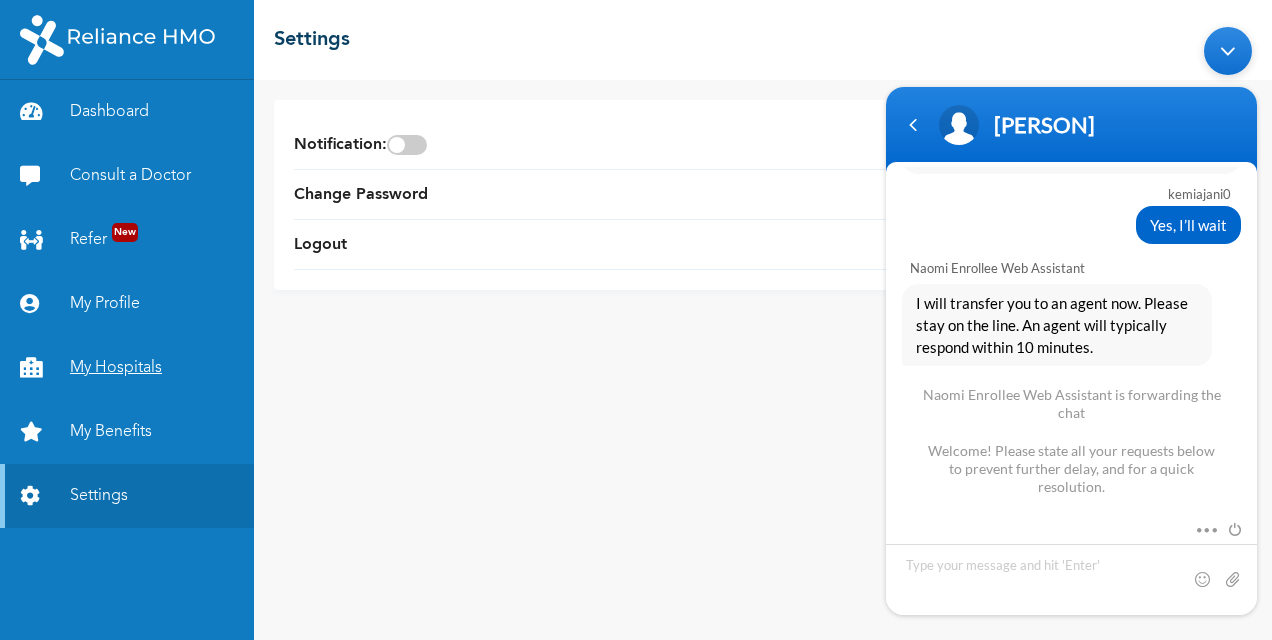 click on "My Hospitals" at bounding box center [127, 368] 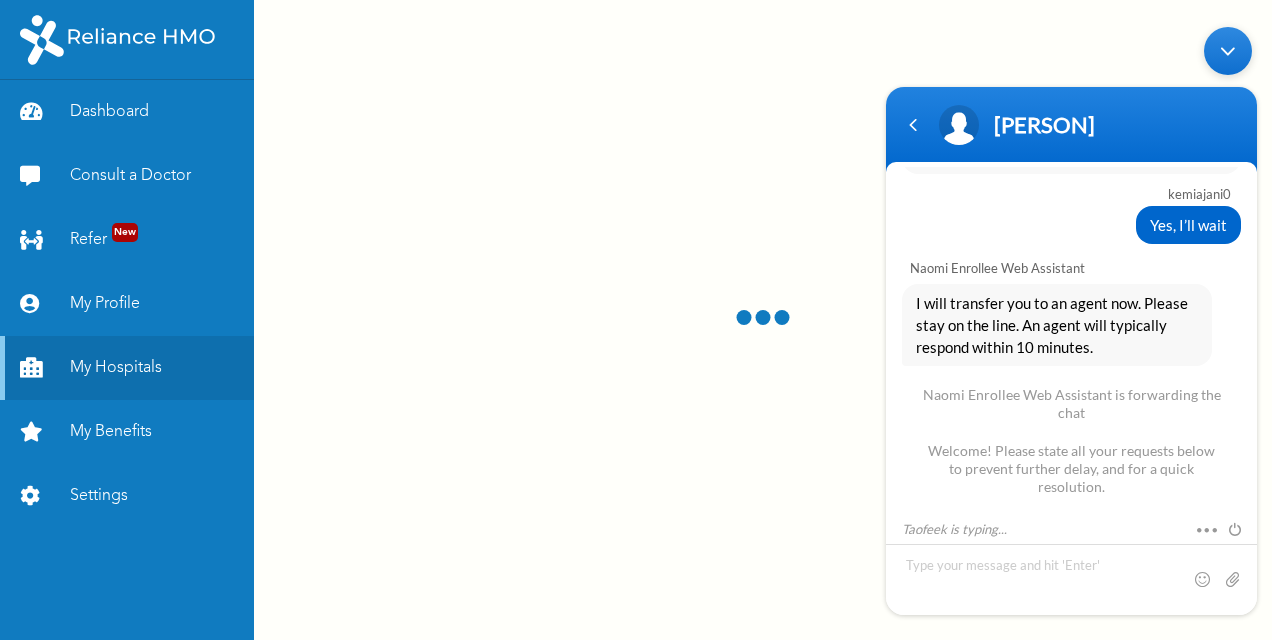 scroll, scrollTop: 1434, scrollLeft: 0, axis: vertical 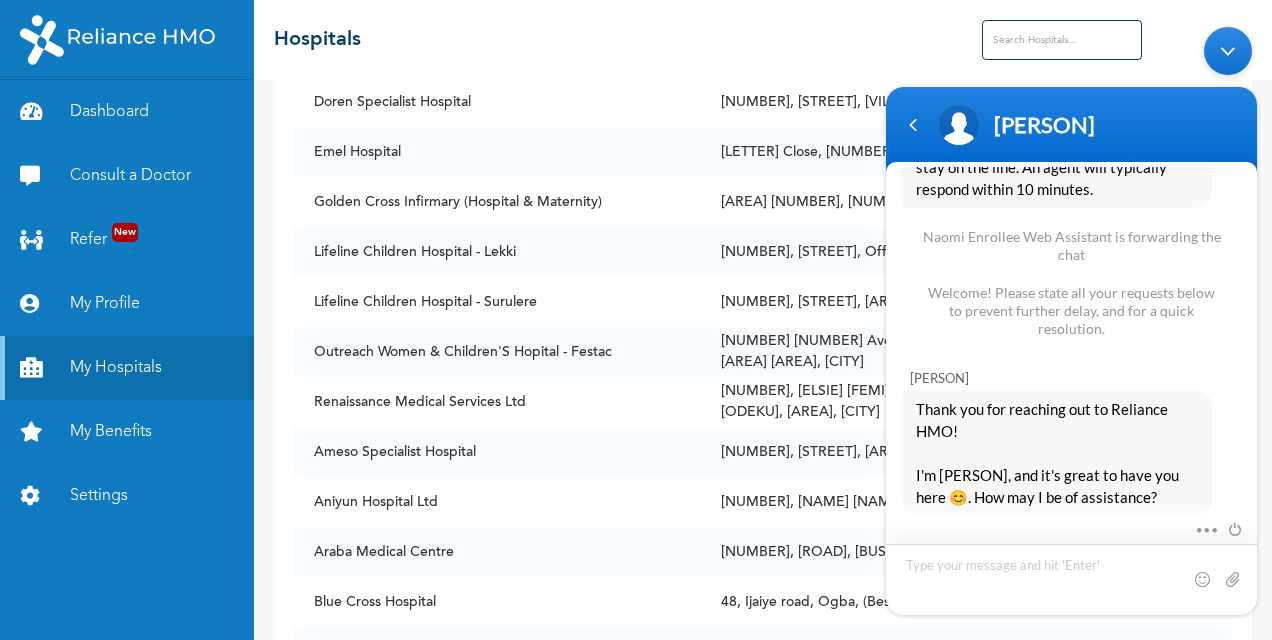 click at bounding box center [1071, 579] 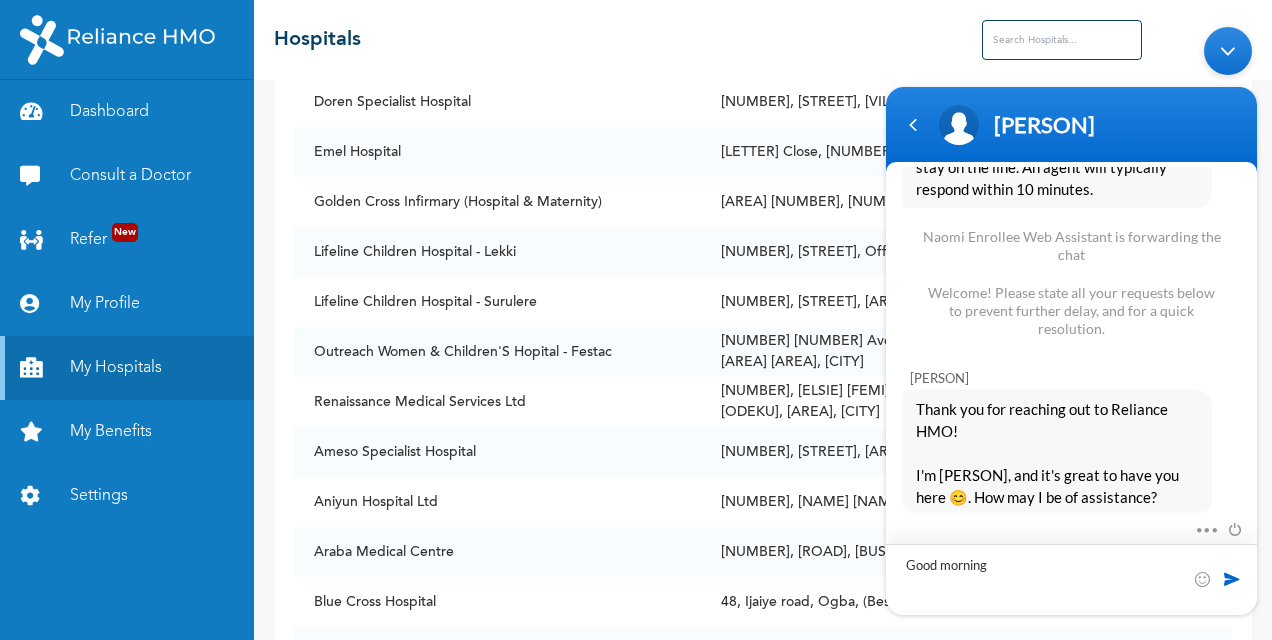 type on "Good morning" 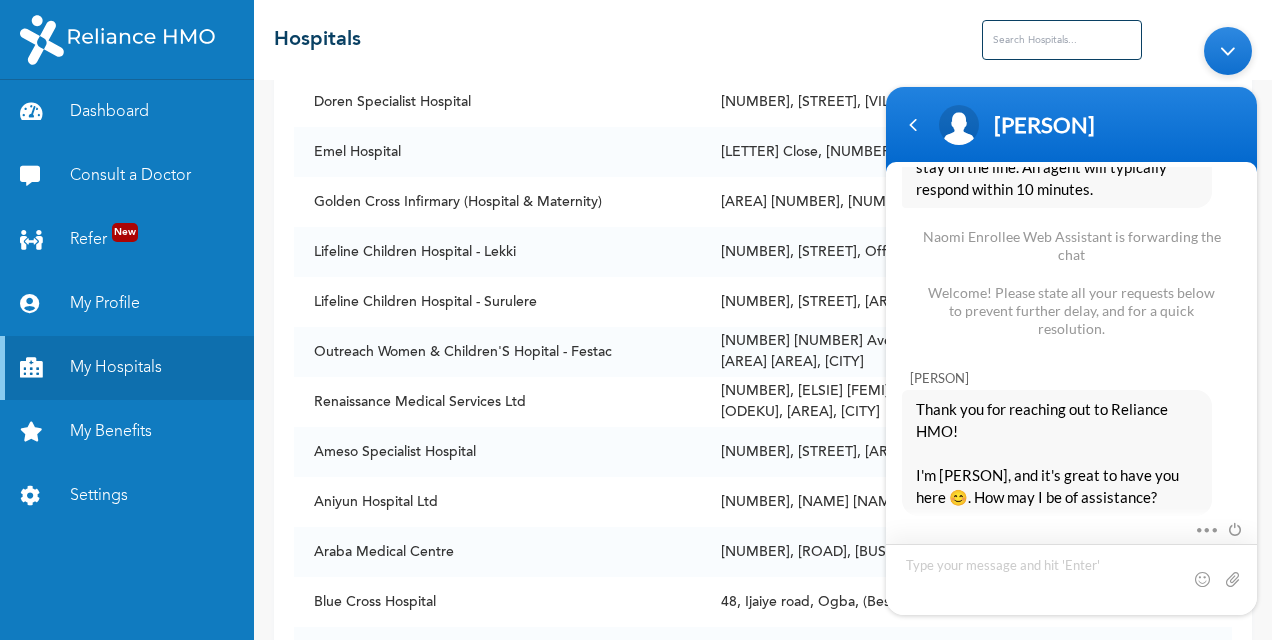 scroll, scrollTop: 1503, scrollLeft: 0, axis: vertical 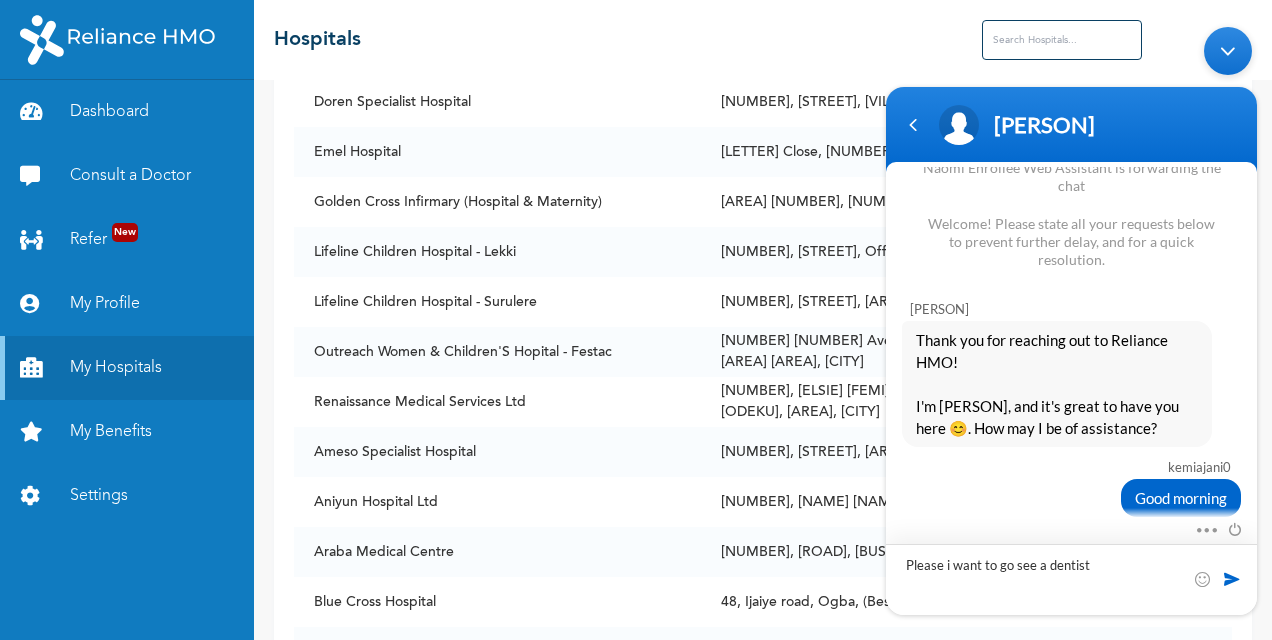 type on "Please i want to go see a dentist" 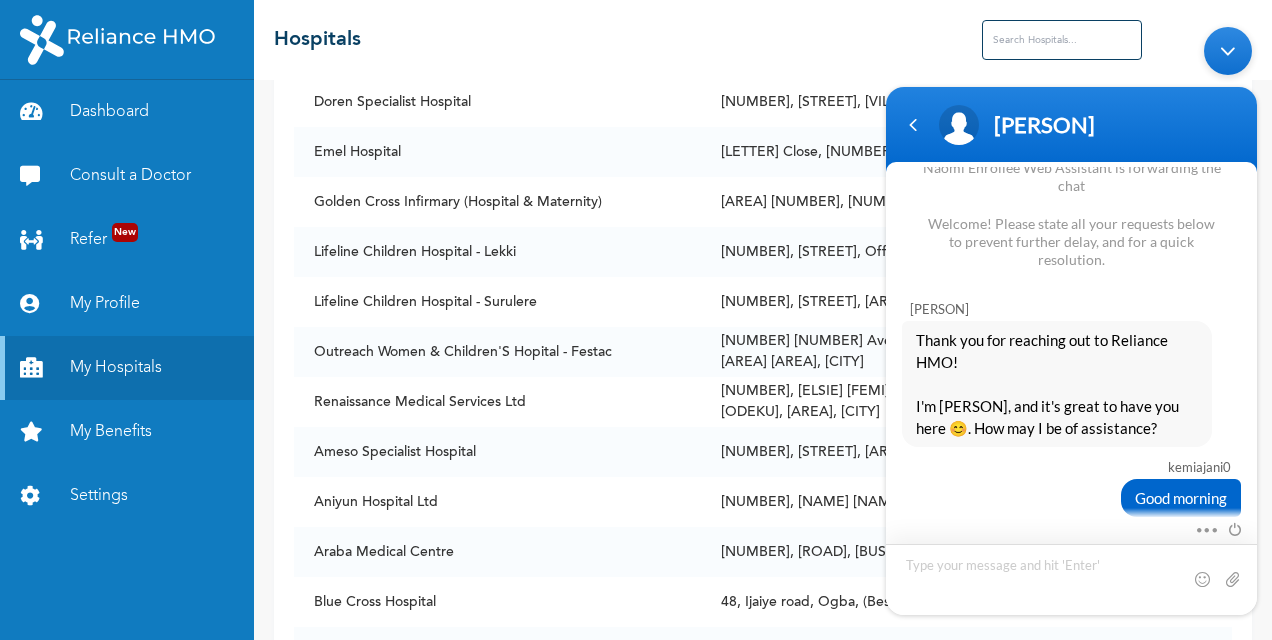 scroll, scrollTop: 1545, scrollLeft: 0, axis: vertical 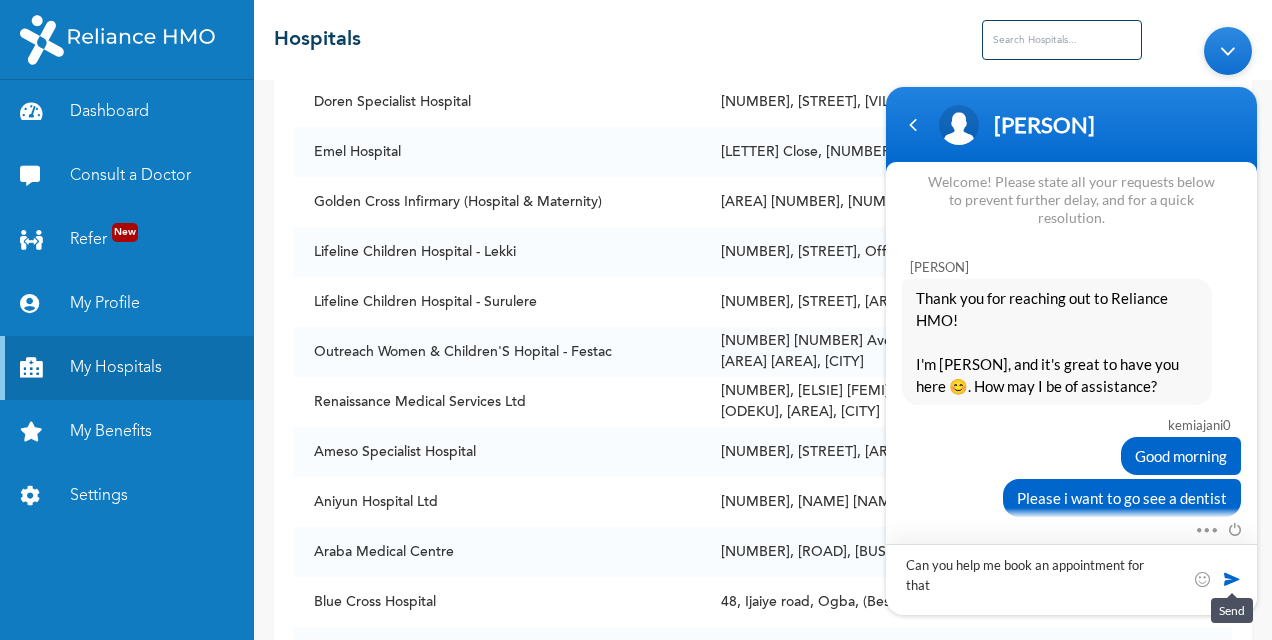 type on "Can you help me book an appointment for that" 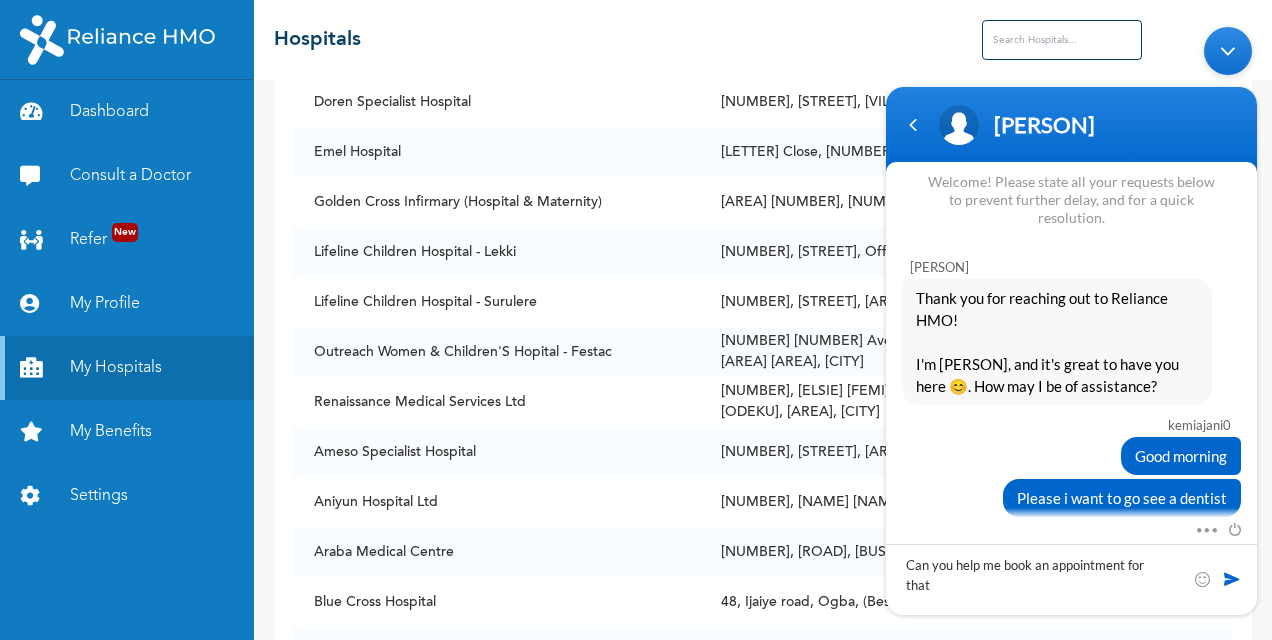 click at bounding box center (1232, 579) 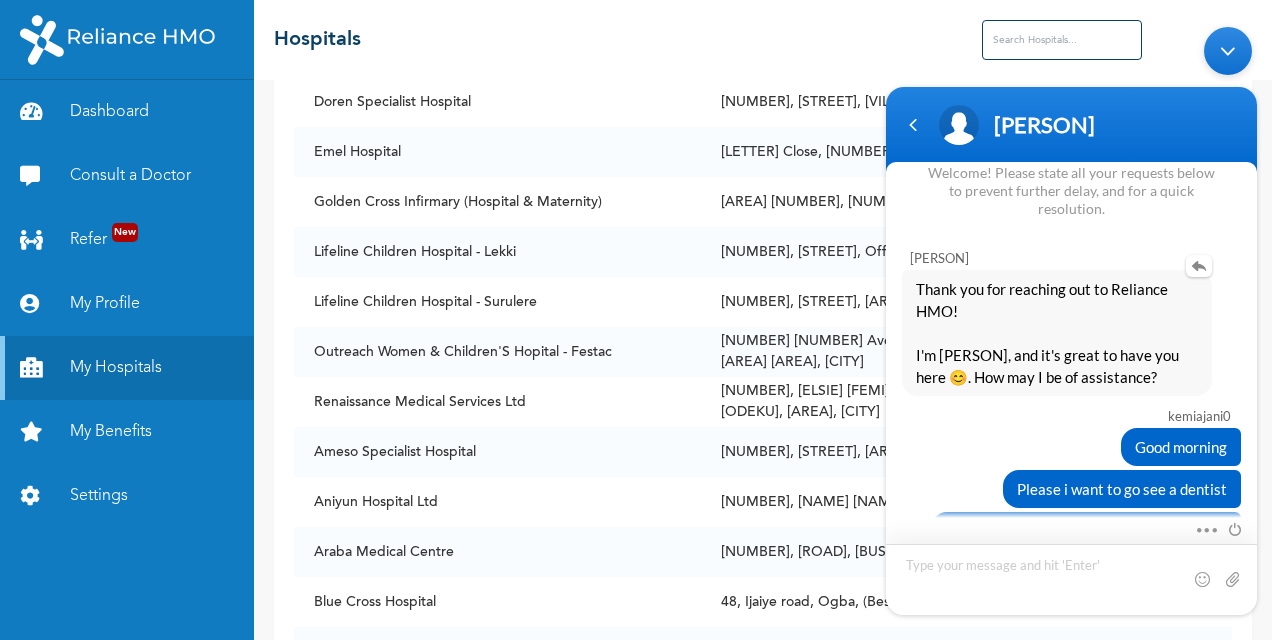 scroll, scrollTop: 1609, scrollLeft: 0, axis: vertical 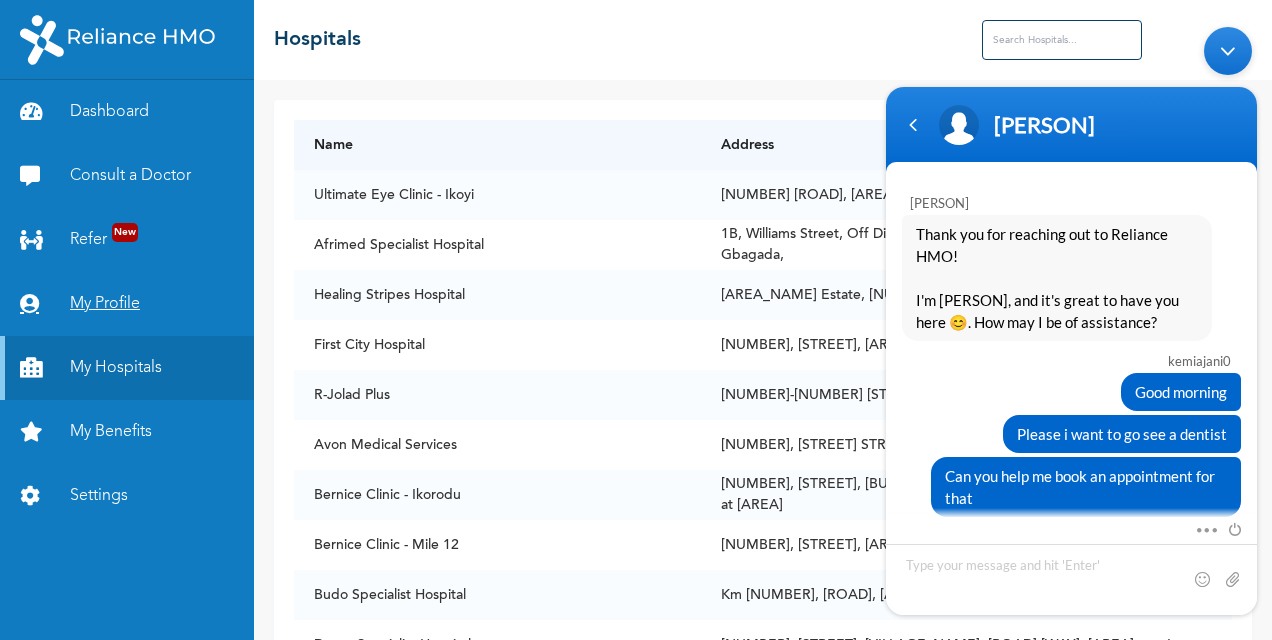 click on "My Profile" at bounding box center [127, 304] 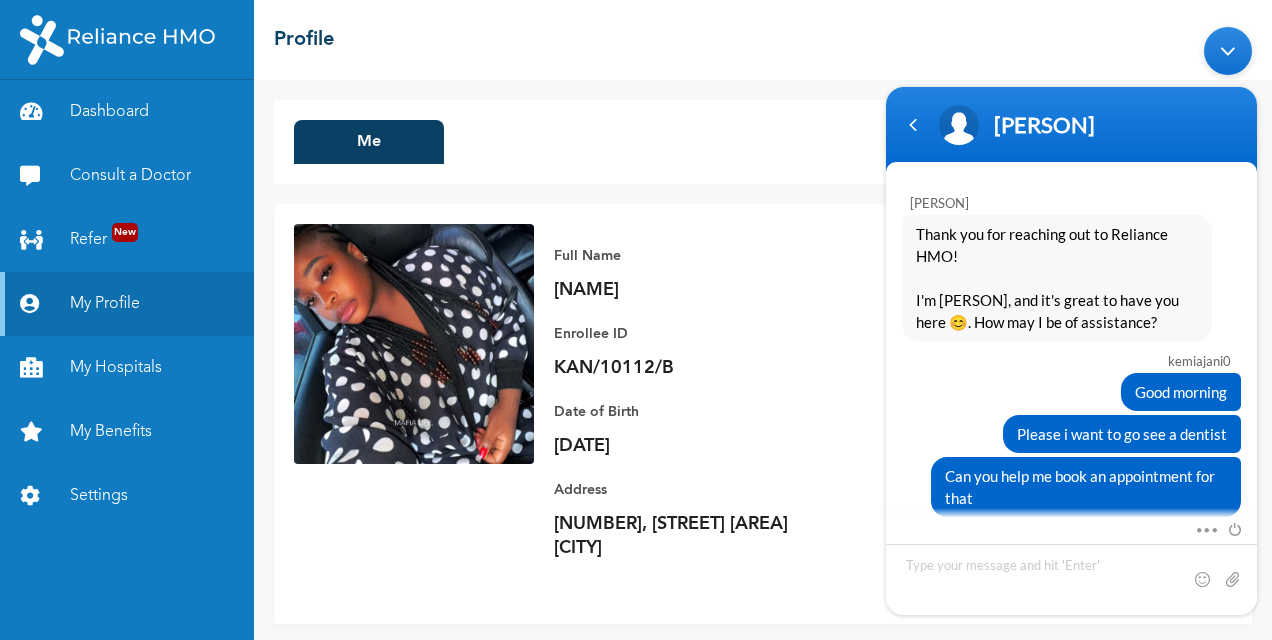 scroll, scrollTop: 24, scrollLeft: 0, axis: vertical 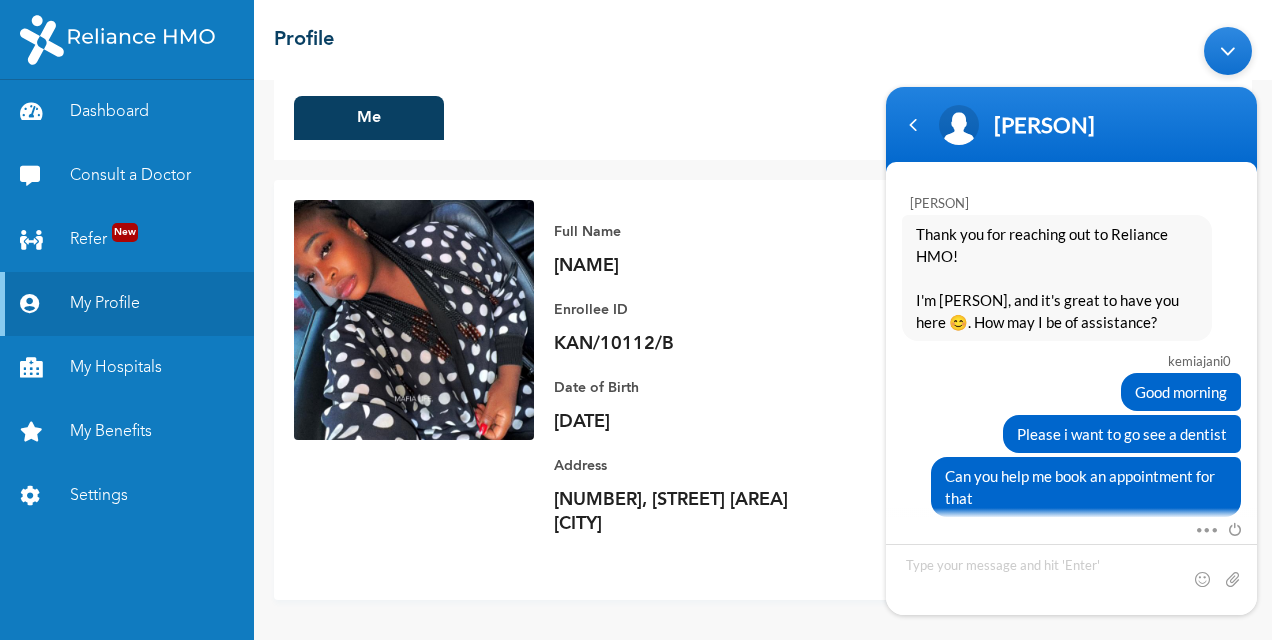 click on "Hello [NAME] Enrollee Web Assistant Hello [NAME] Welcome to [BRAND]! My name is [NAME], your digital assistant! It's a pleasure to have you here.  😊 I'm designed to help with common questions like access to care, plan renewal, booking appointments, and more. If your request falls outside of these topics, please use the buttons to get connected to an agent for top-notch support. For the best experience in resolving your concerns and inquiries, be sure to use the buttons provided. Let’s get started!  I can help you buy new plans, get your HMO ID, check available hospitals and many more. What would you like me to help you with?  [NAME]  See more options [NAME] Enrollee Web Assistant  What else can I assist you with?  [NAME]  Chat with an agent [NAME] Enrollee Web Assistant   If your concern is urgent, we encourage you to call us directly at [PHONE] or [PHONE] for quicker assistance. We're here to help and truly value your understanding.  [NAME] [NAME]" at bounding box center (1071, 321) 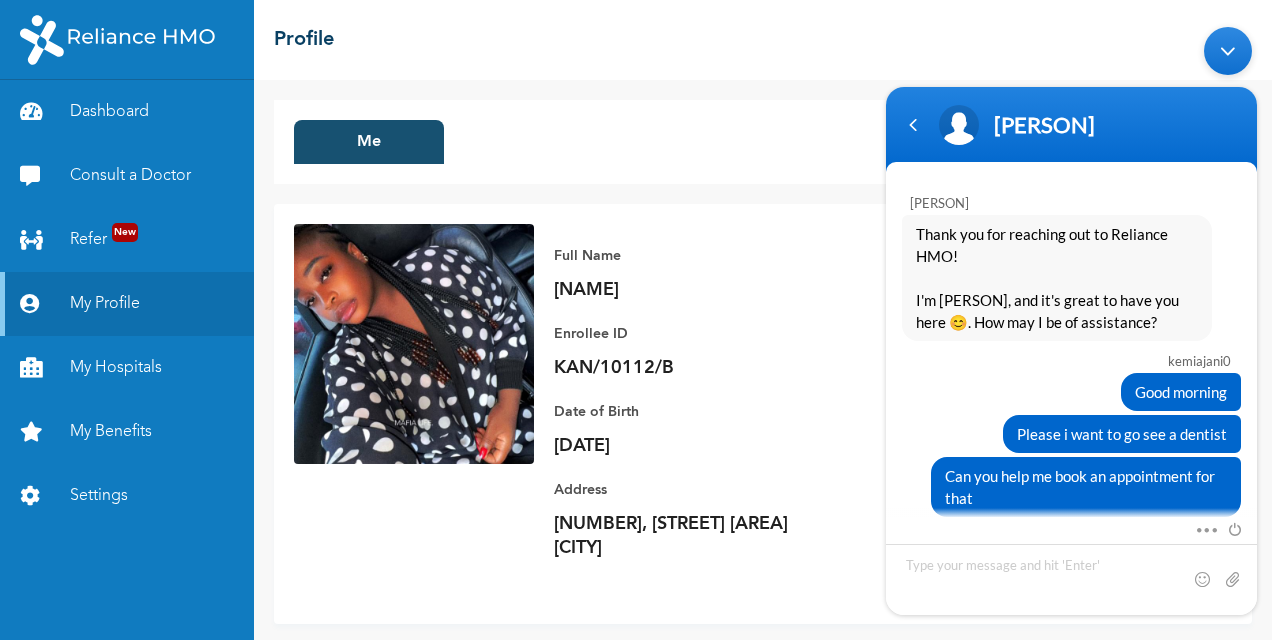 click on "Me" at bounding box center (369, 142) 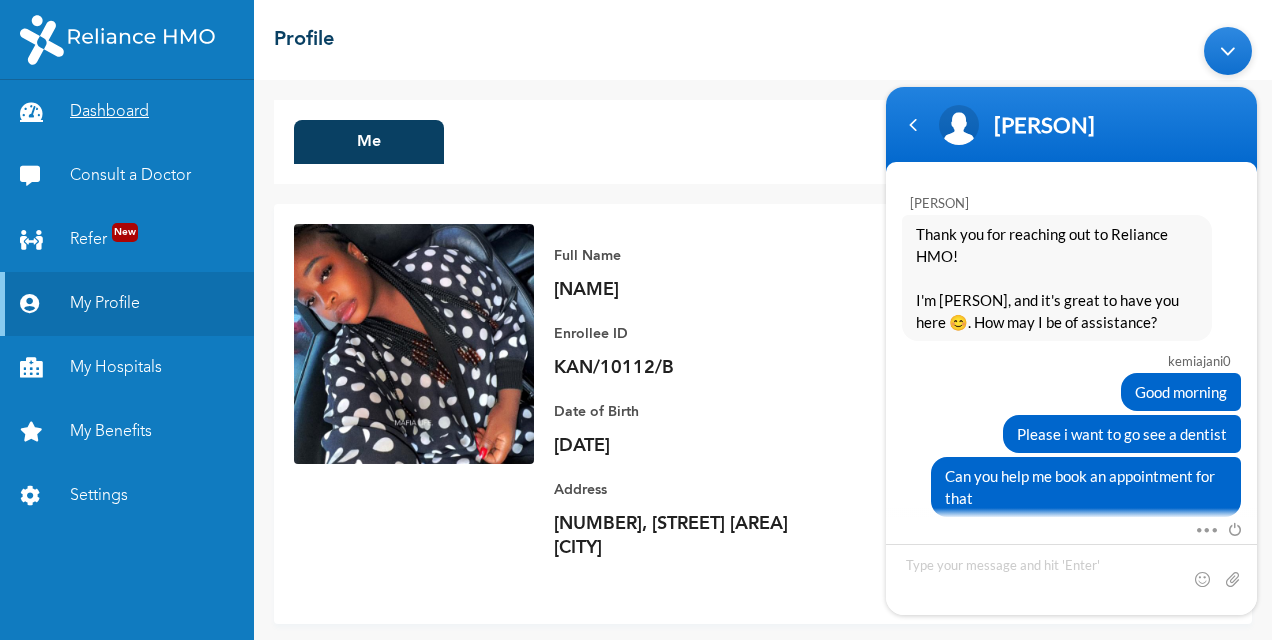 click on "Dashboard" at bounding box center [127, 112] 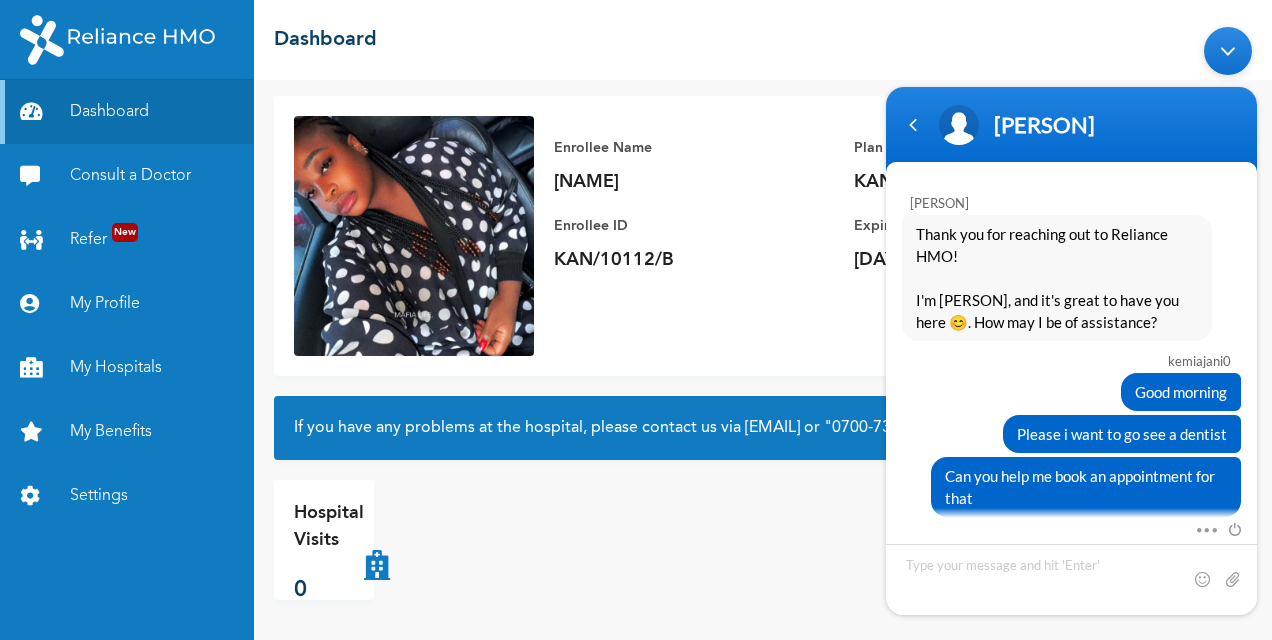 scroll, scrollTop: 134, scrollLeft: 0, axis: vertical 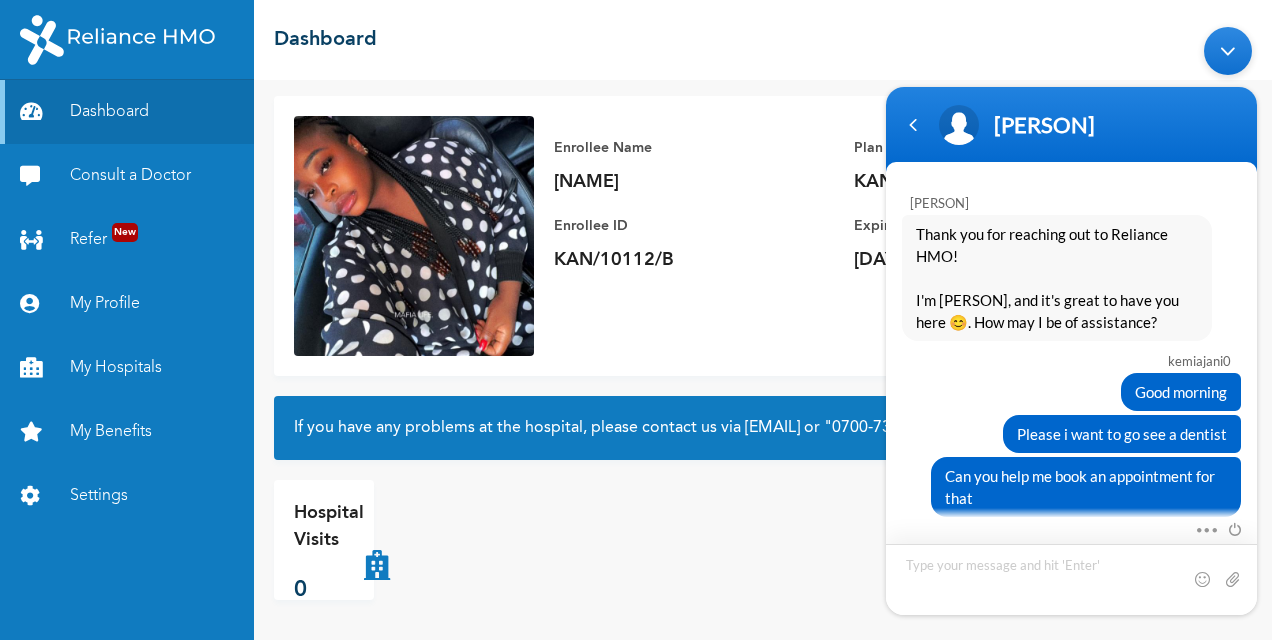 click at bounding box center (1071, 579) 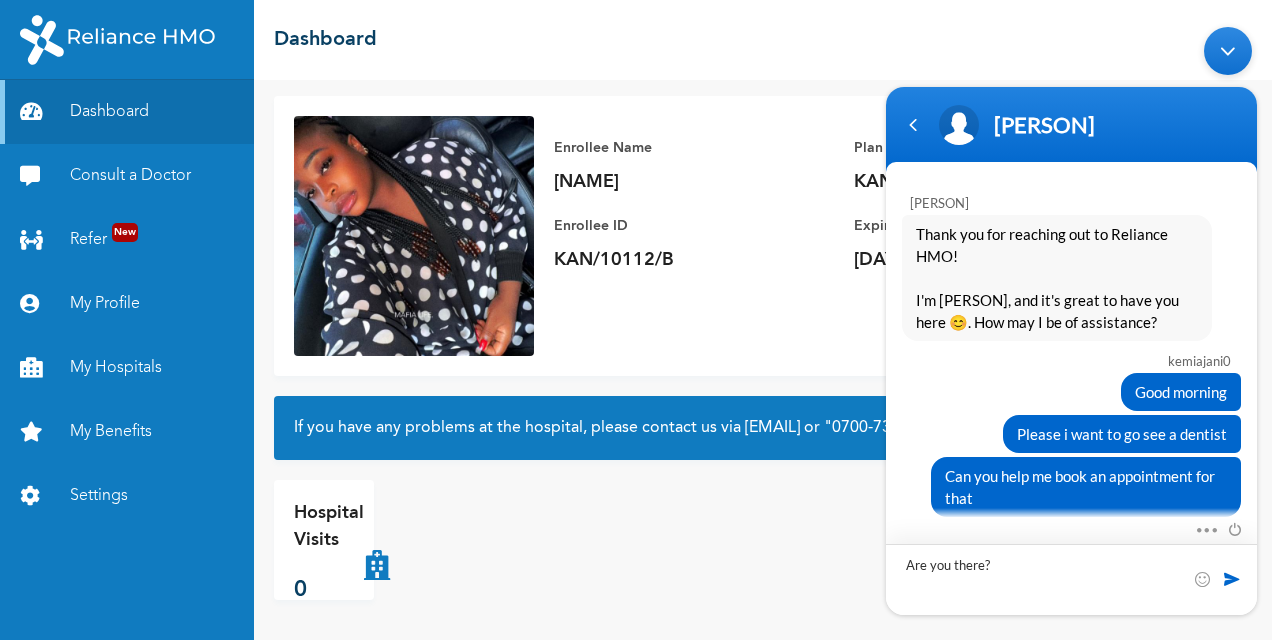 type on "Are you there?" 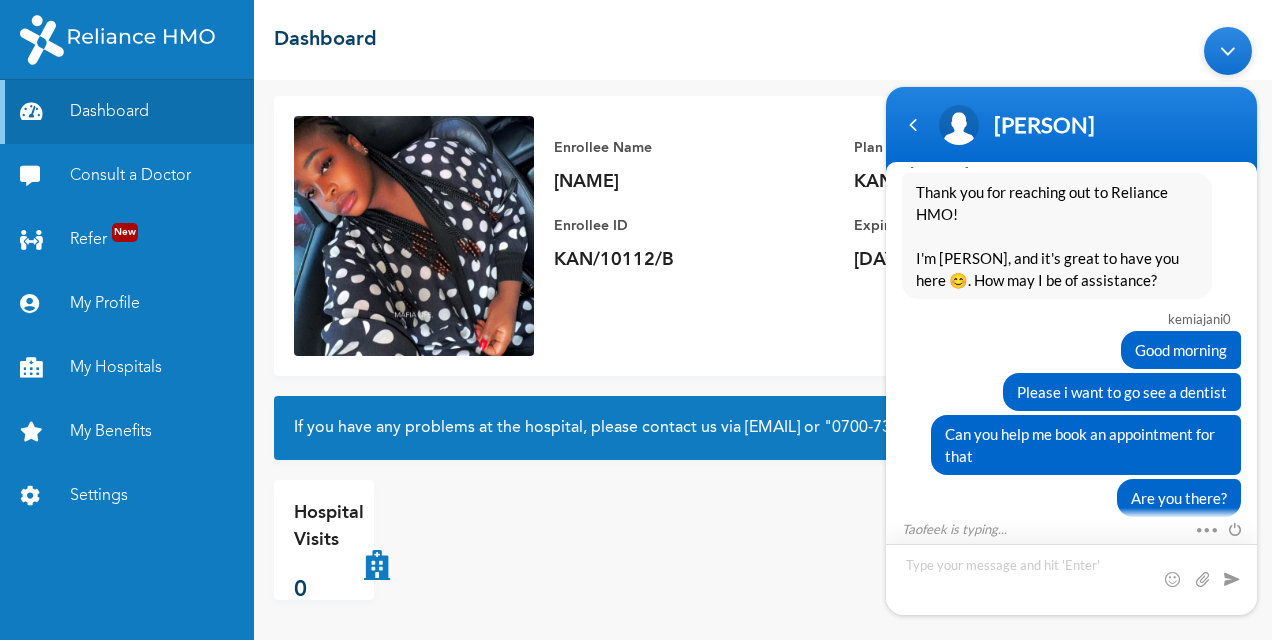 scroll, scrollTop: 1874, scrollLeft: 0, axis: vertical 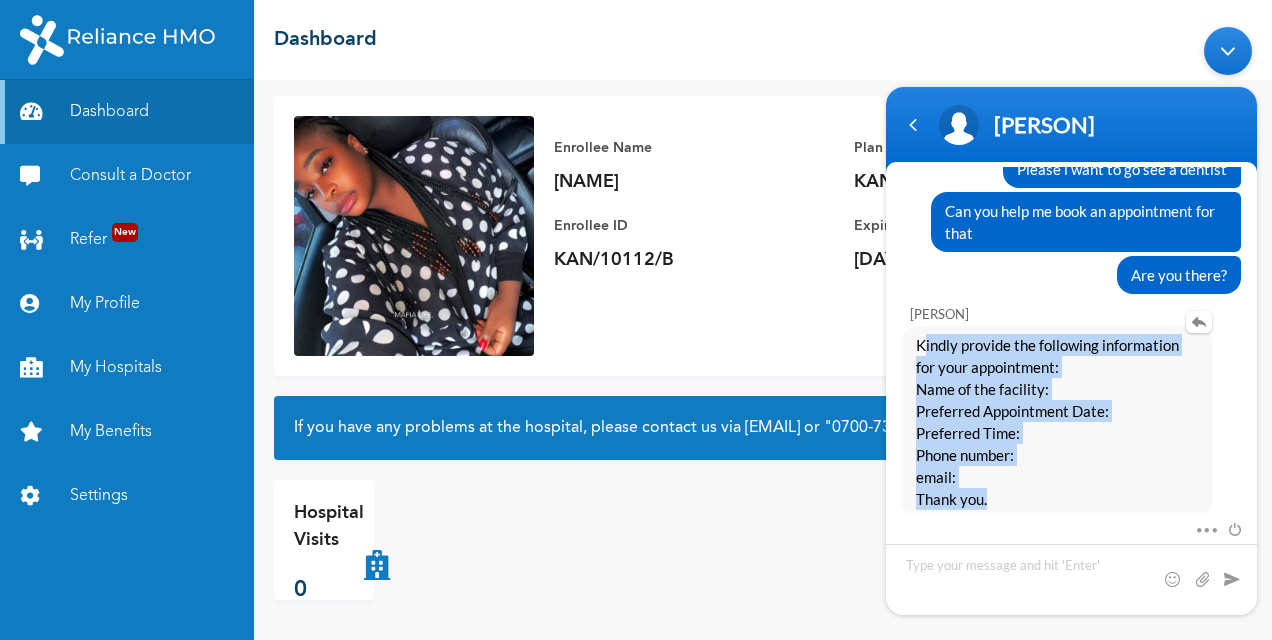 drag, startPoint x: 989, startPoint y: 490, endPoint x: 912, endPoint y: 324, distance: 182.98907 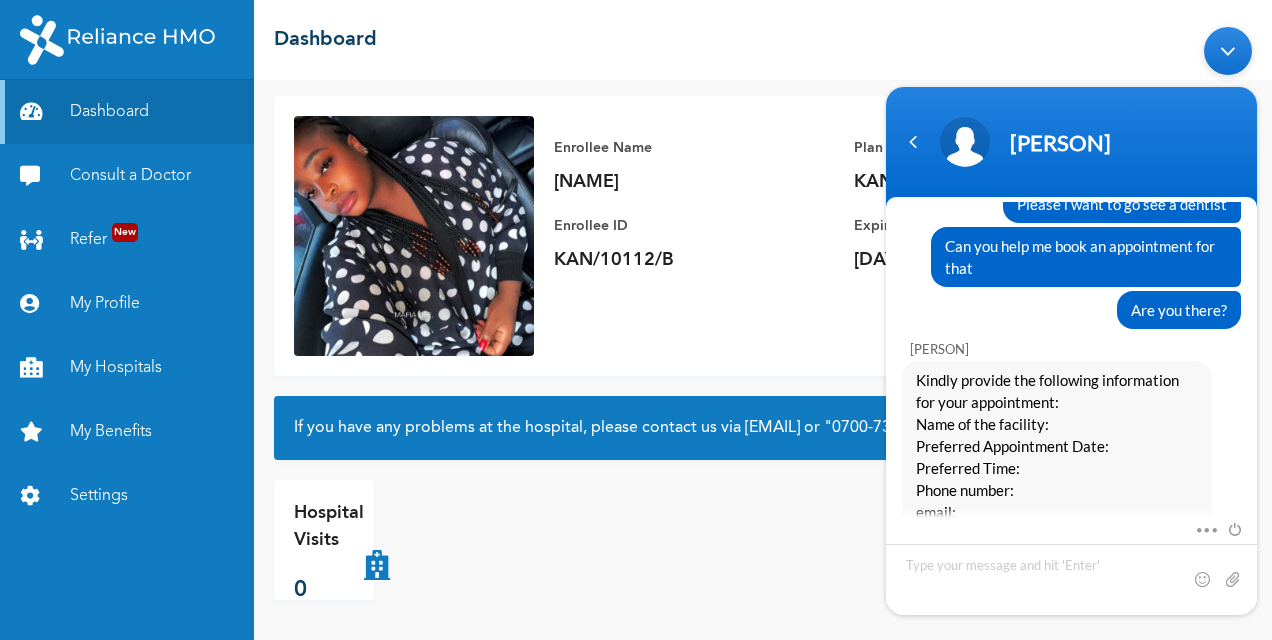 click on "Hospital Visits 0" at bounding box center (763, 540) 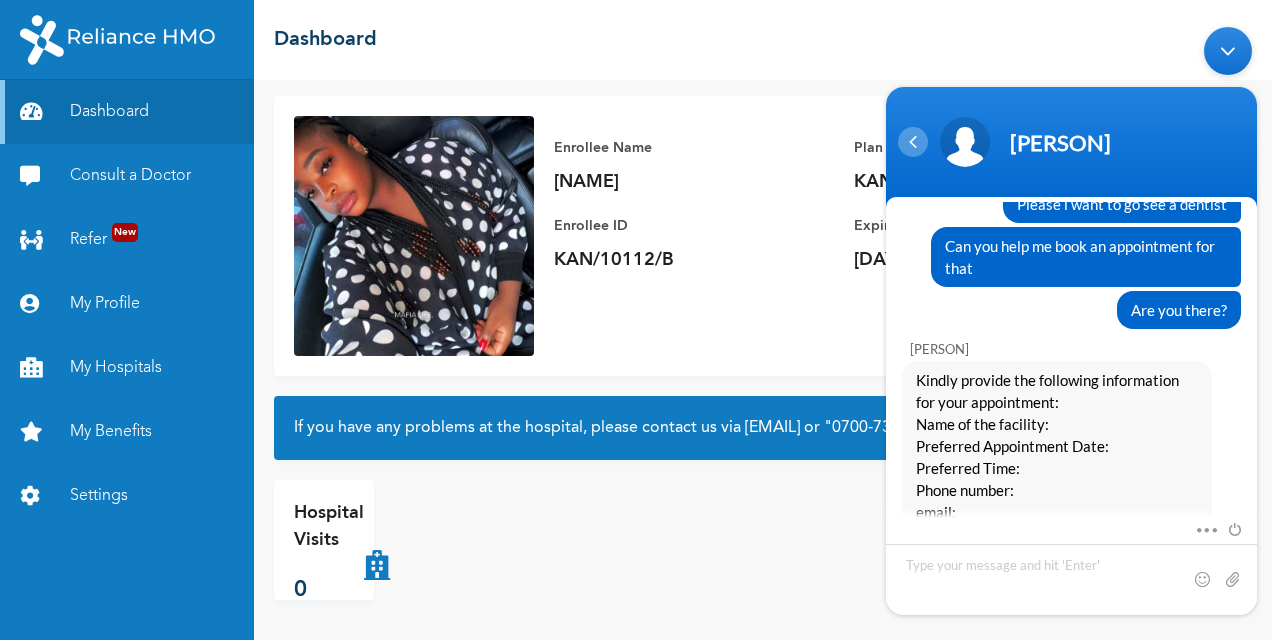 click at bounding box center [913, 142] 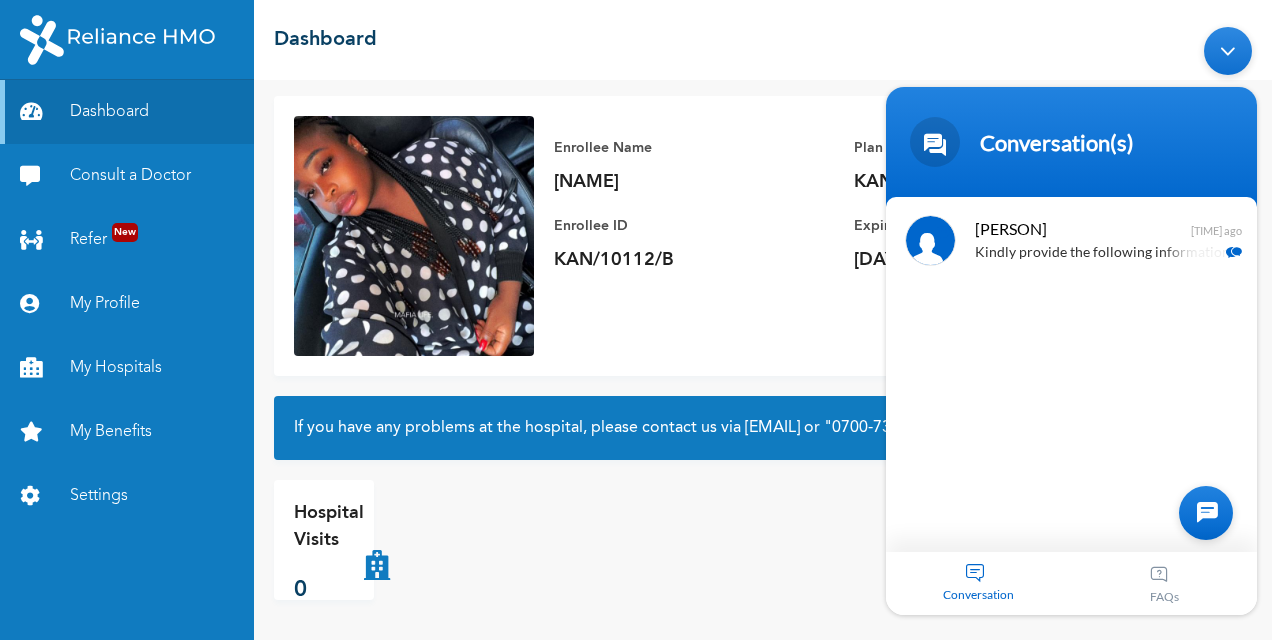 click on "Enrollee Name [NAME] Enrollee ID [IDENTIFIER] Plan Info [PLAN_NAME] [PLAN_TYPE] Expires on [DAY], [NUMBER] [MONTH] [YEAR]" at bounding box center (854, 204) 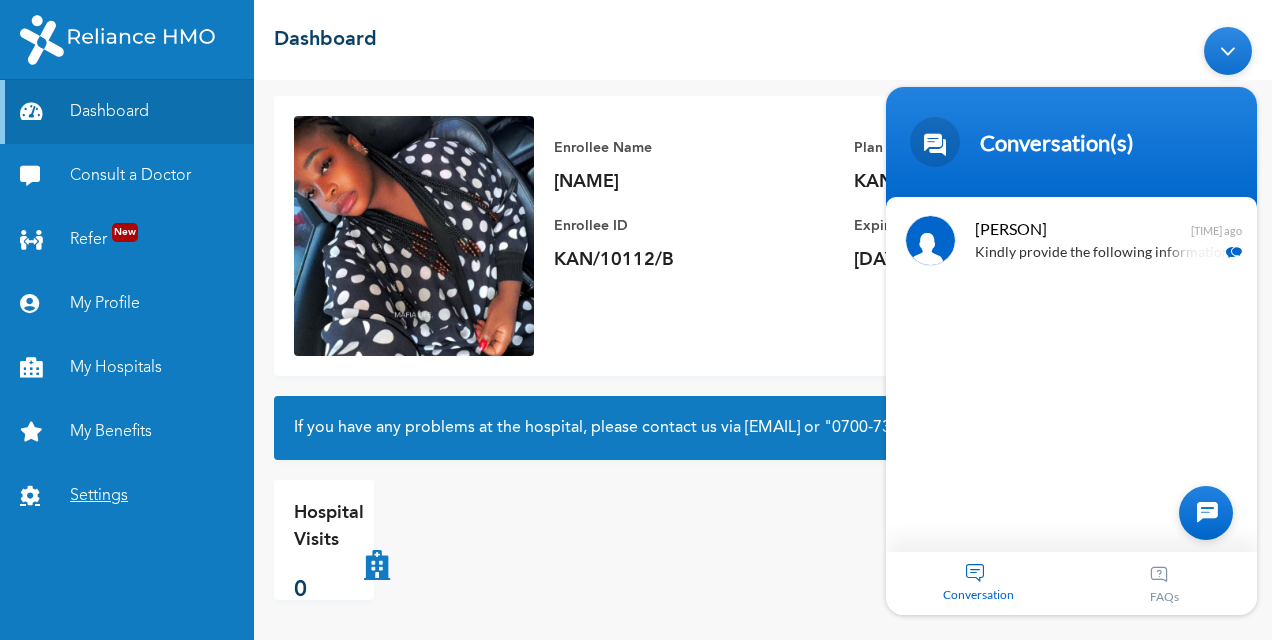 click on "Settings" at bounding box center (127, 496) 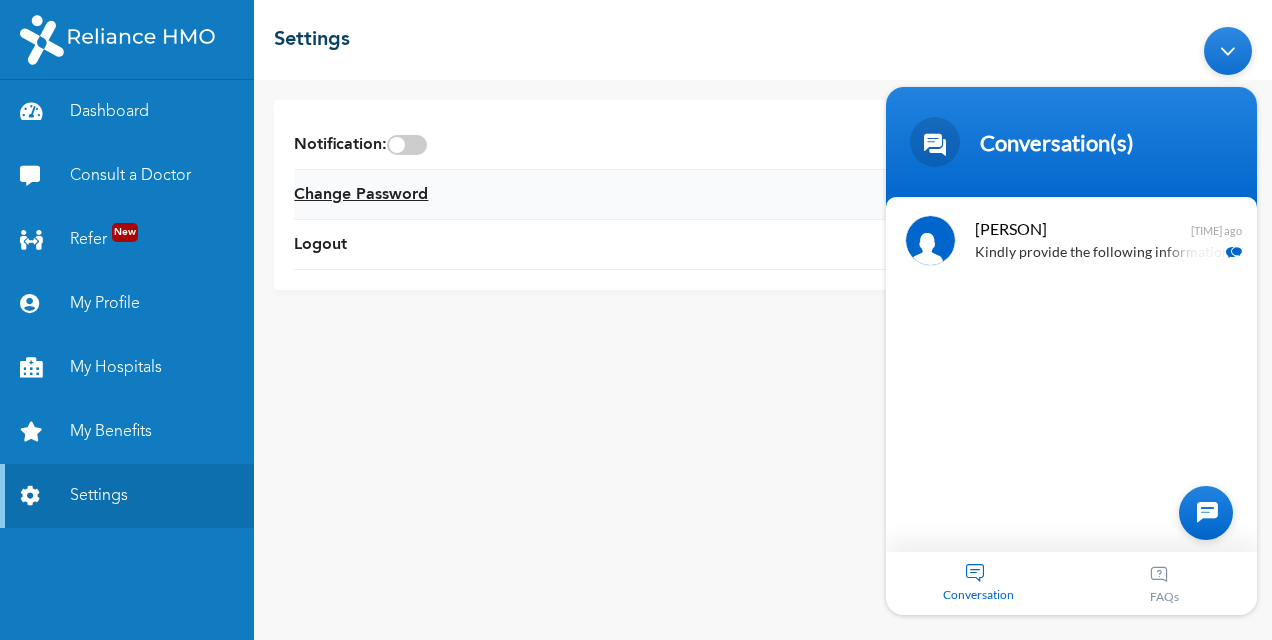 click on "Change Password" at bounding box center [361, 195] 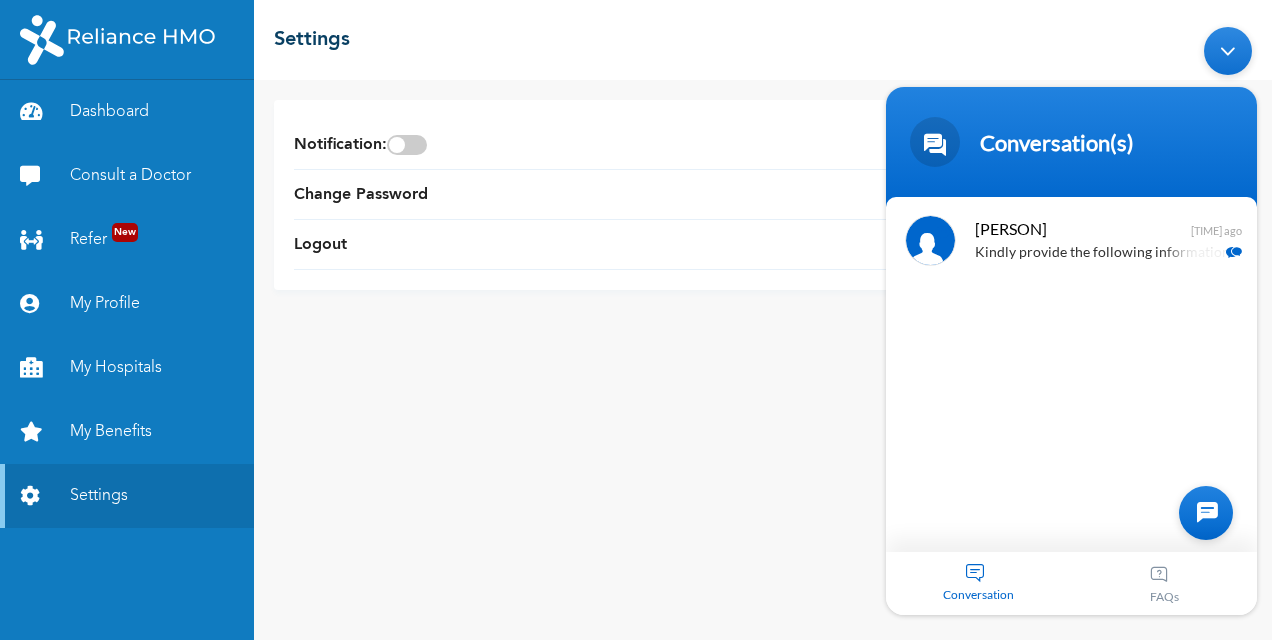 click at bounding box center (1228, 51) 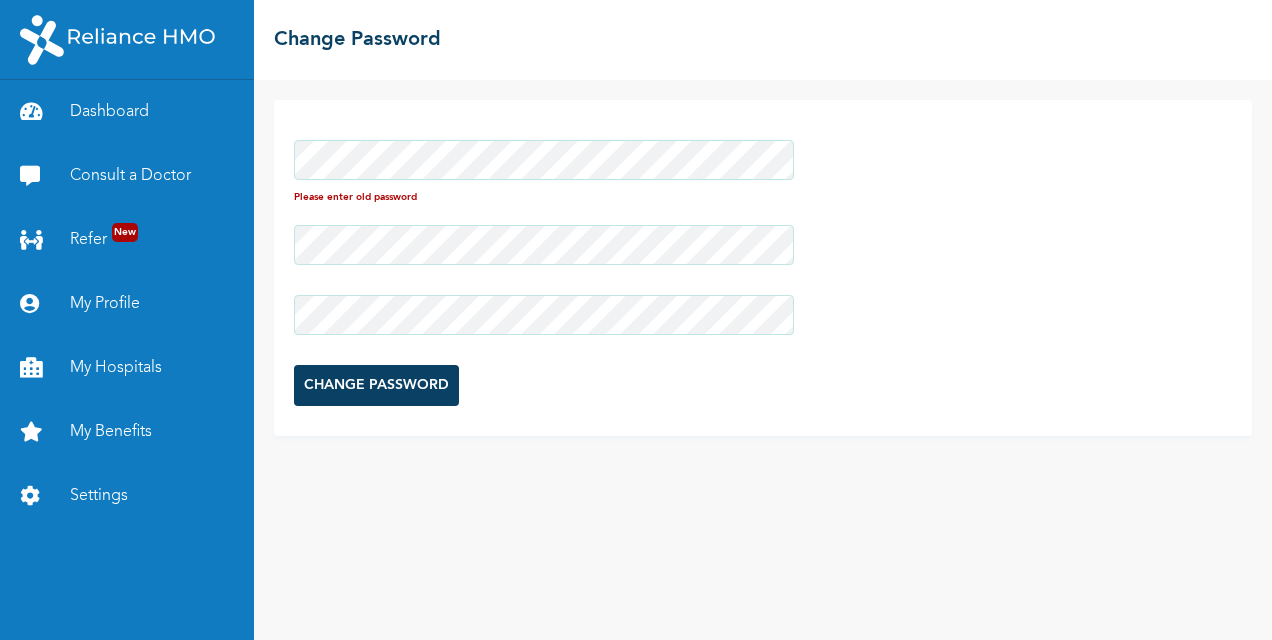scroll, scrollTop: 0, scrollLeft: 0, axis: both 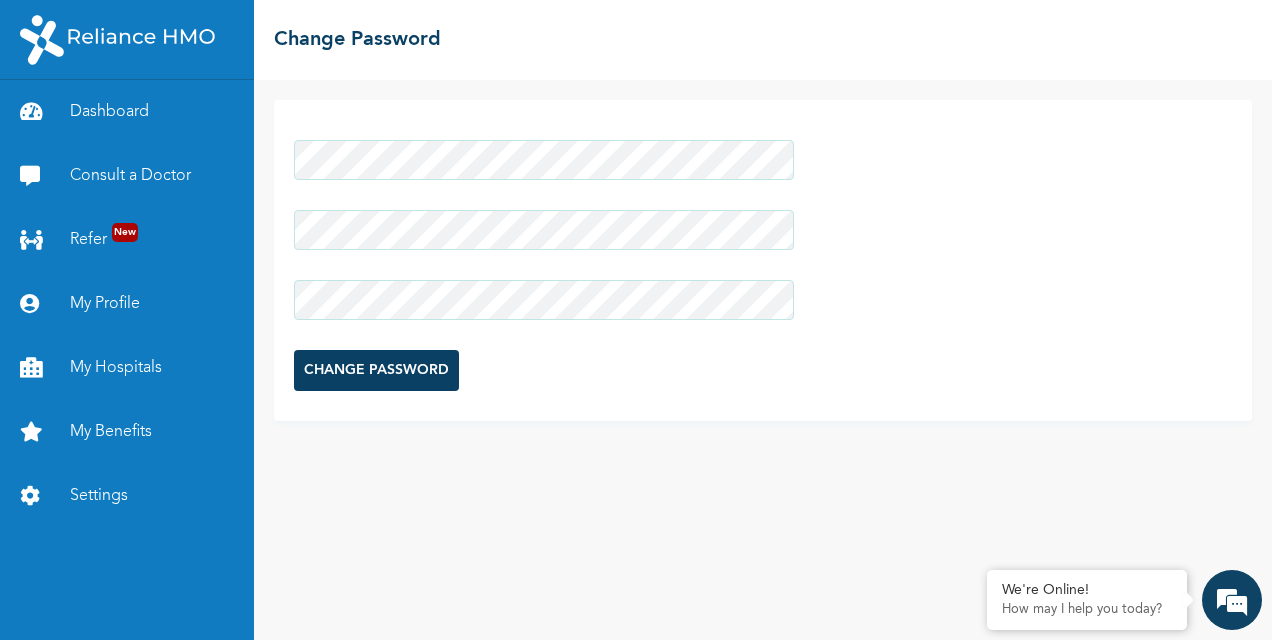 click at bounding box center [544, 300] 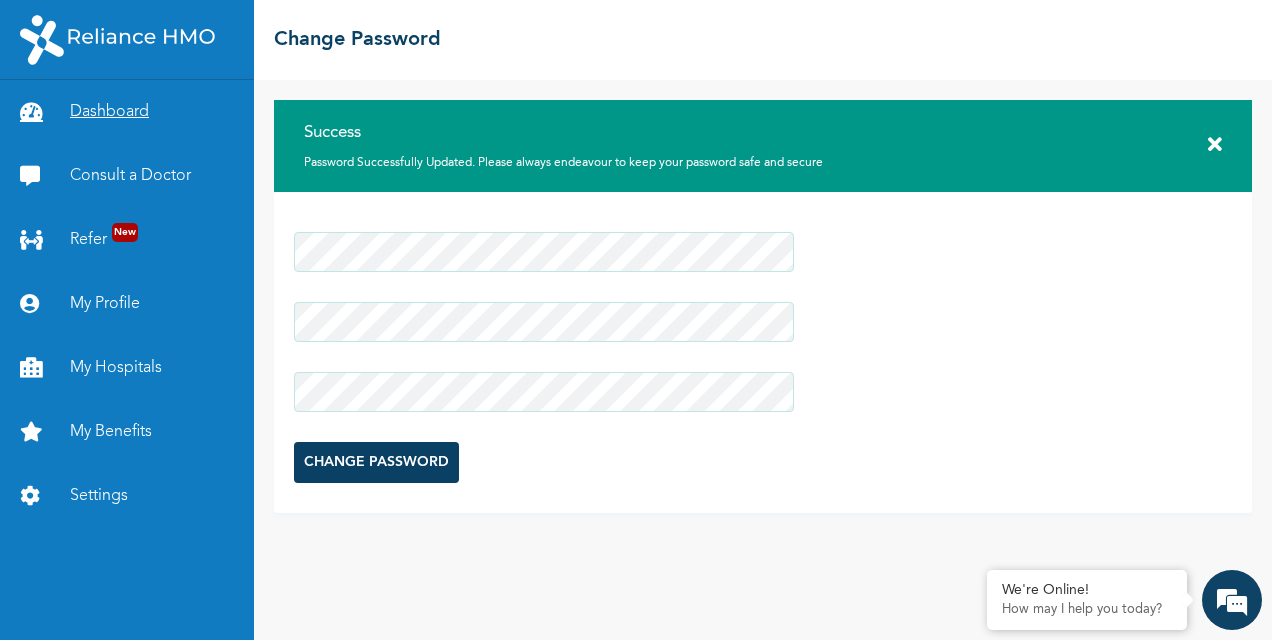 click on "Dashboard" at bounding box center [127, 112] 